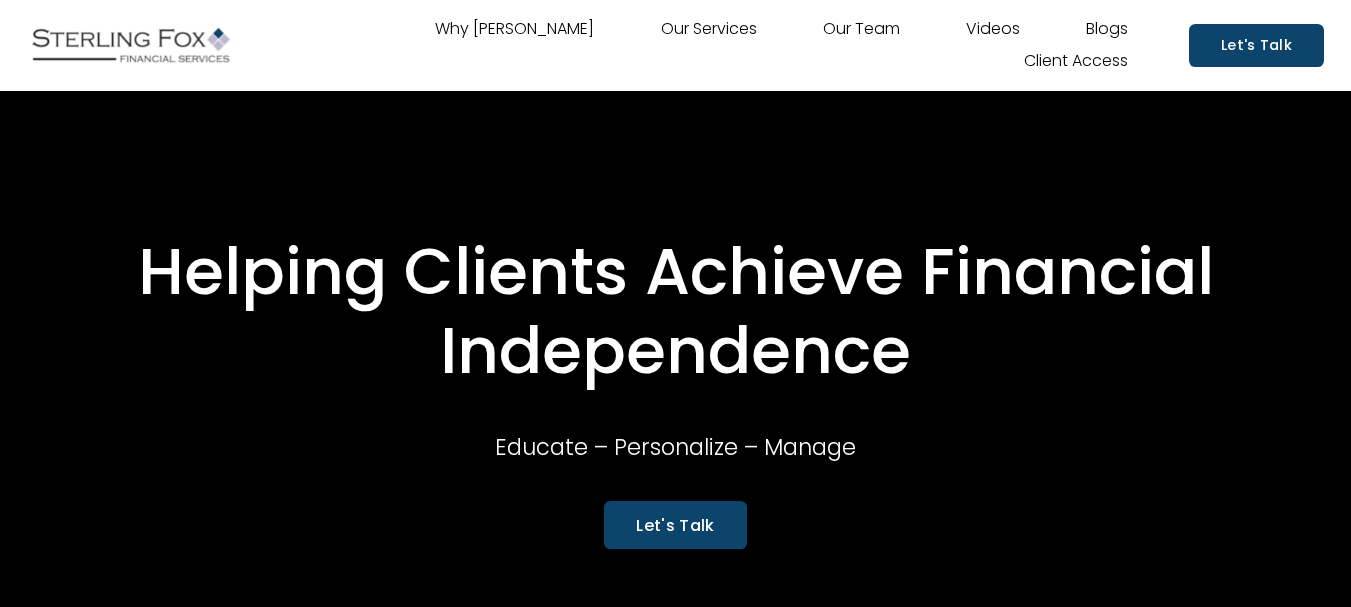 scroll, scrollTop: 0, scrollLeft: 0, axis: both 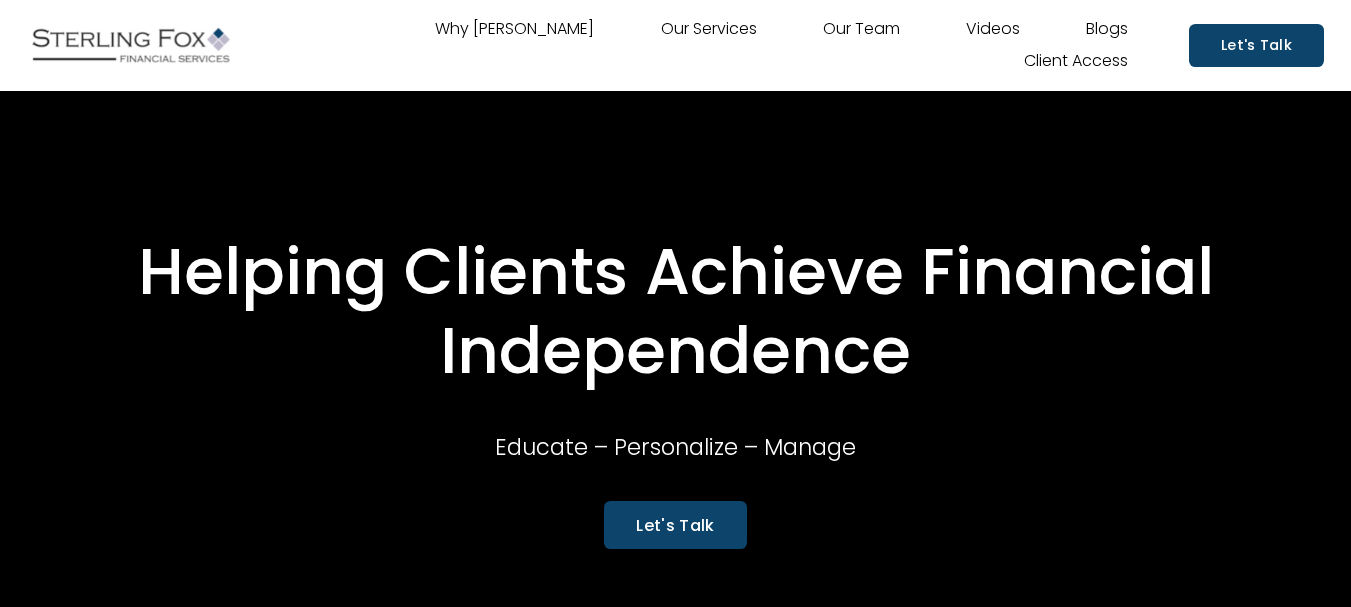 click on "Our Team" at bounding box center (861, 30) 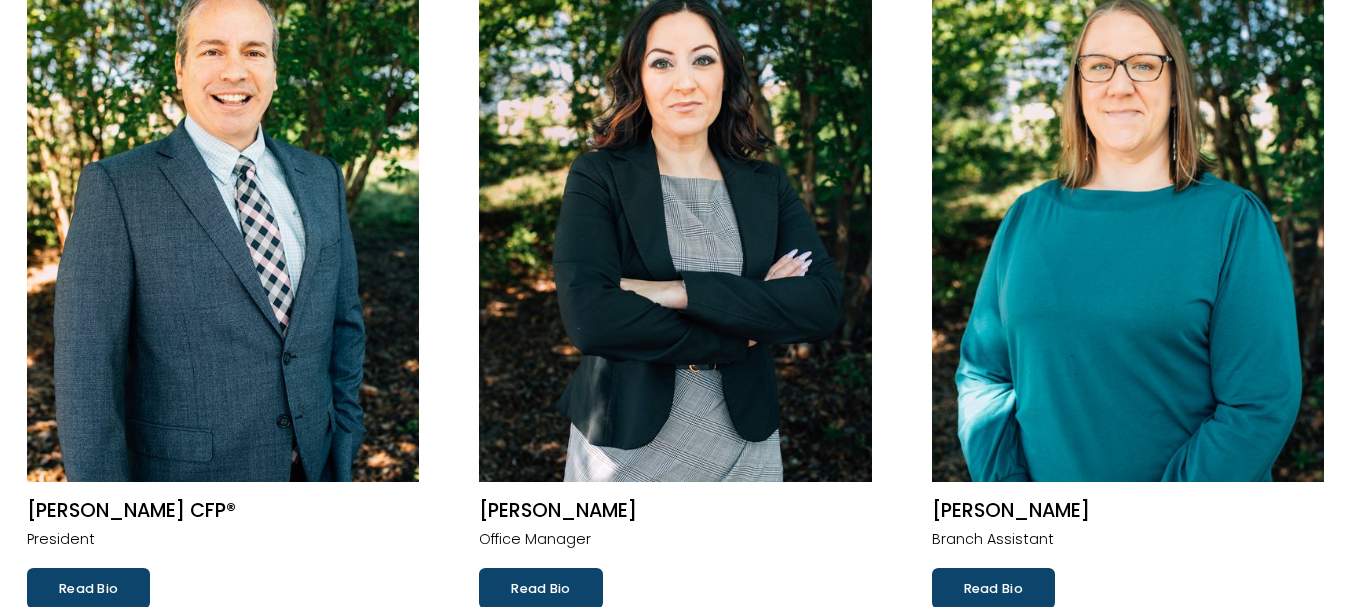 scroll, scrollTop: 300, scrollLeft: 0, axis: vertical 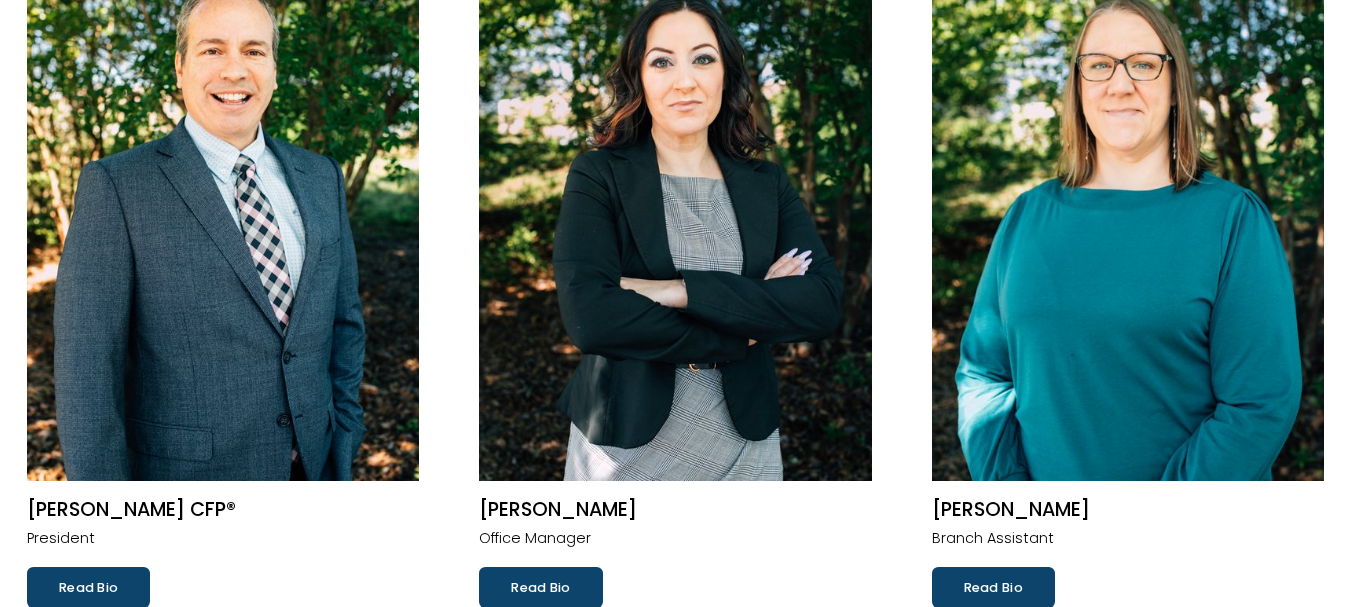click 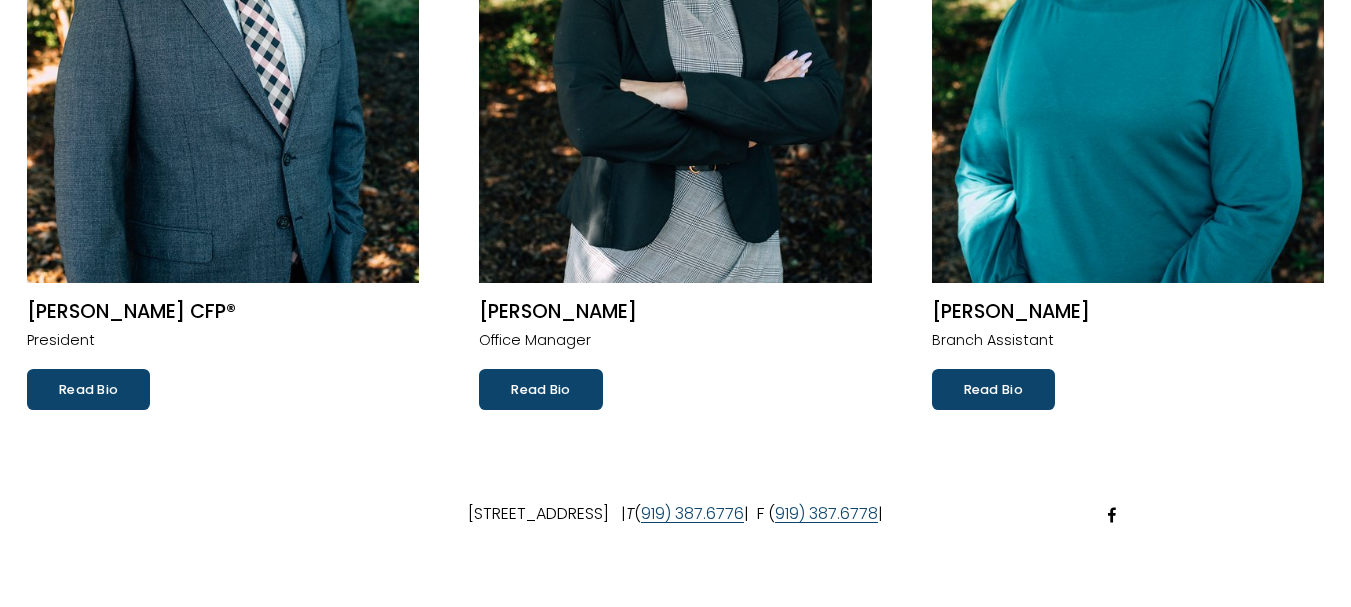 scroll, scrollTop: 500, scrollLeft: 0, axis: vertical 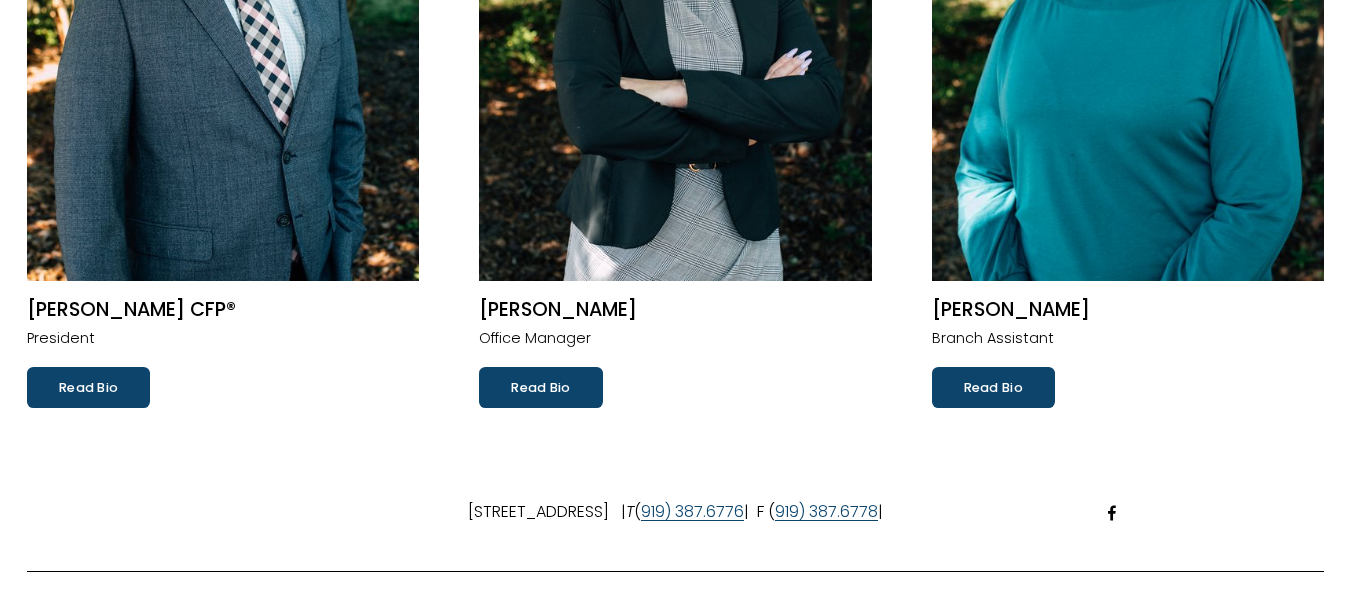 click on "Read Bio" 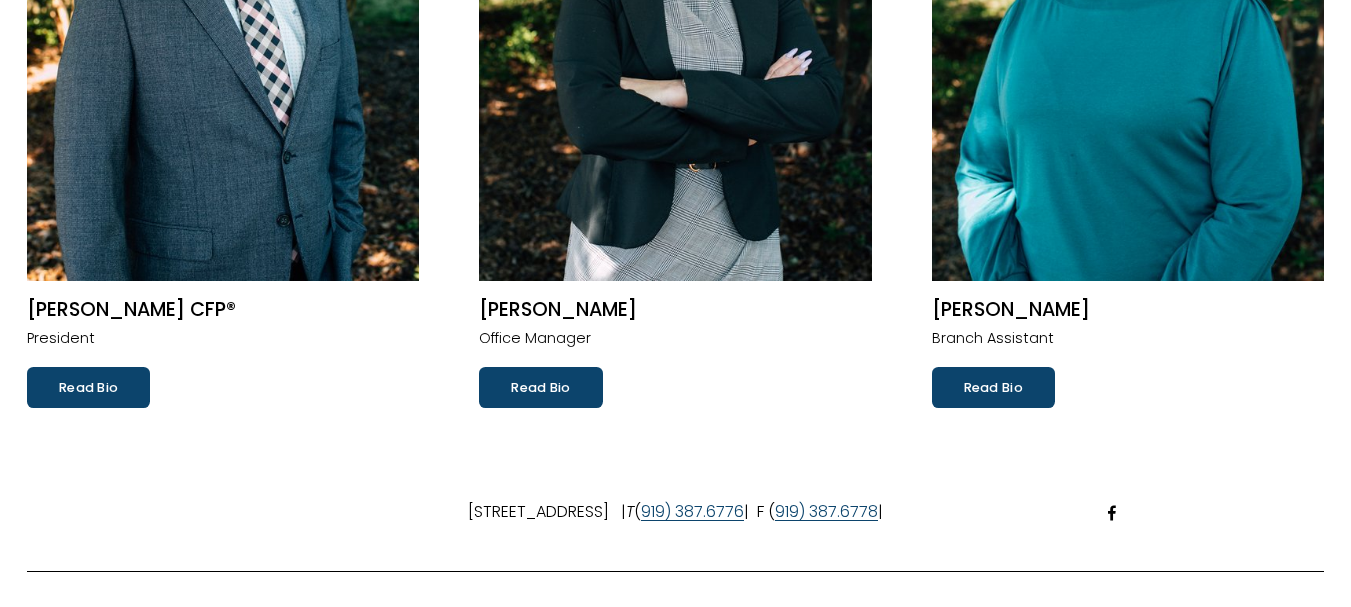 click on "Read Bio" 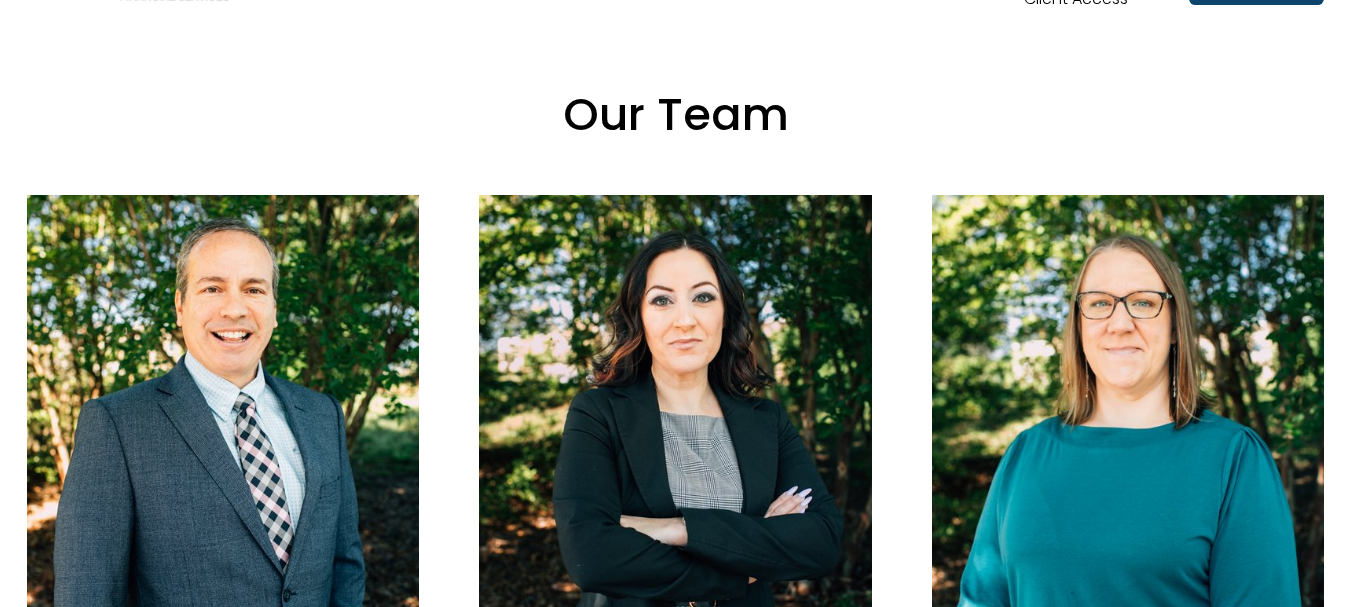 scroll, scrollTop: 0, scrollLeft: 0, axis: both 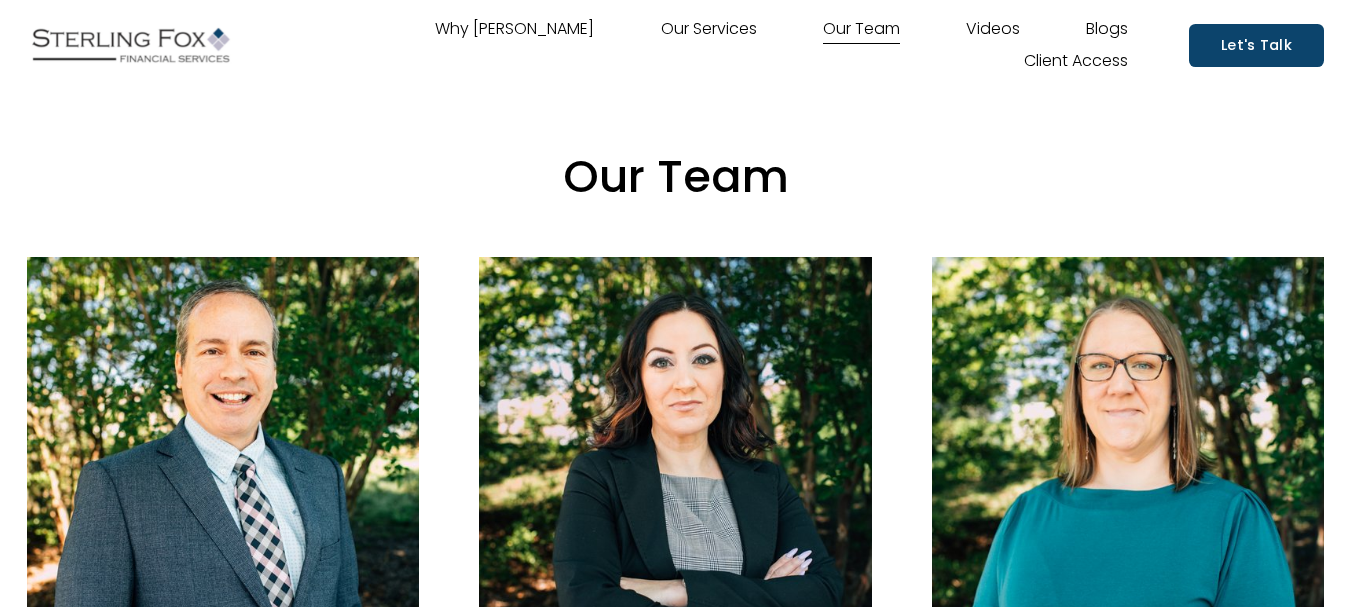 click at bounding box center (131, 45) 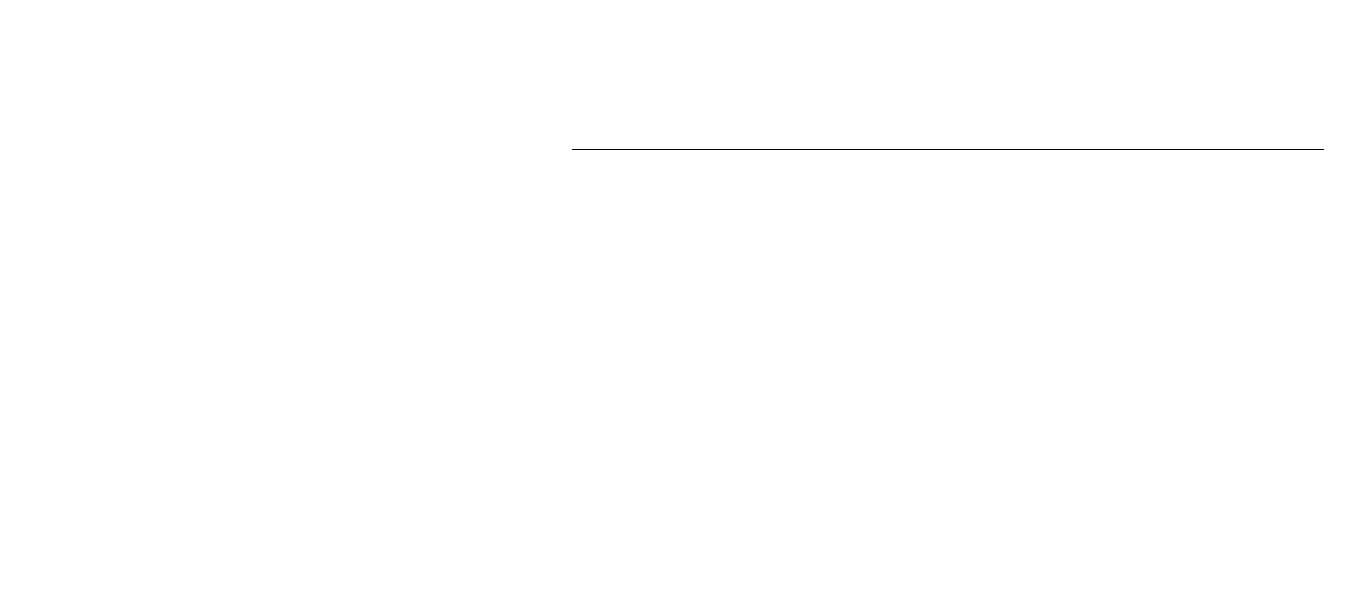 scroll, scrollTop: 0, scrollLeft: 0, axis: both 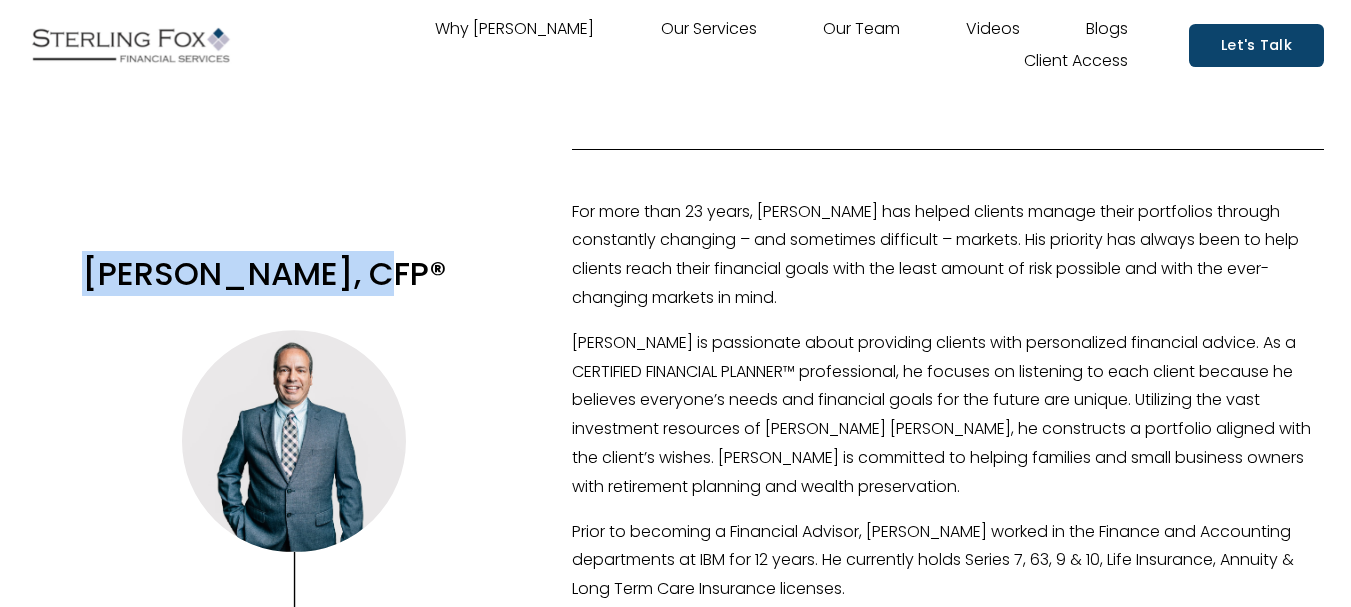 drag, startPoint x: 350, startPoint y: 272, endPoint x: 72, endPoint y: 261, distance: 278.21753 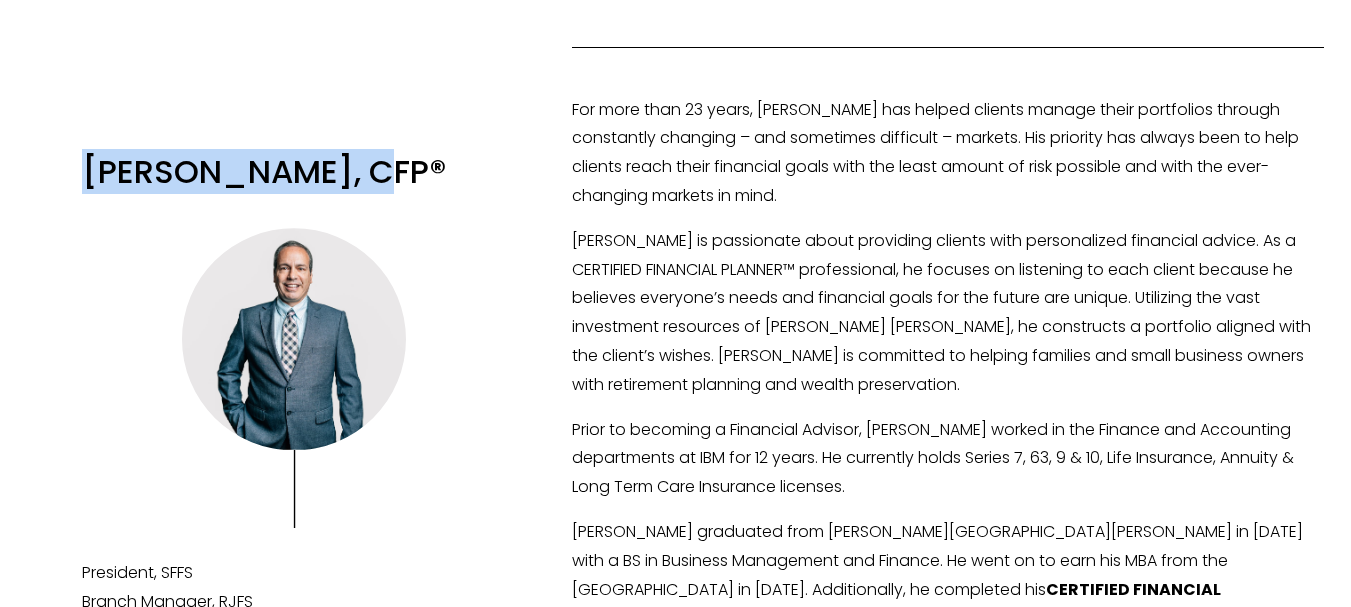 scroll, scrollTop: 100, scrollLeft: 0, axis: vertical 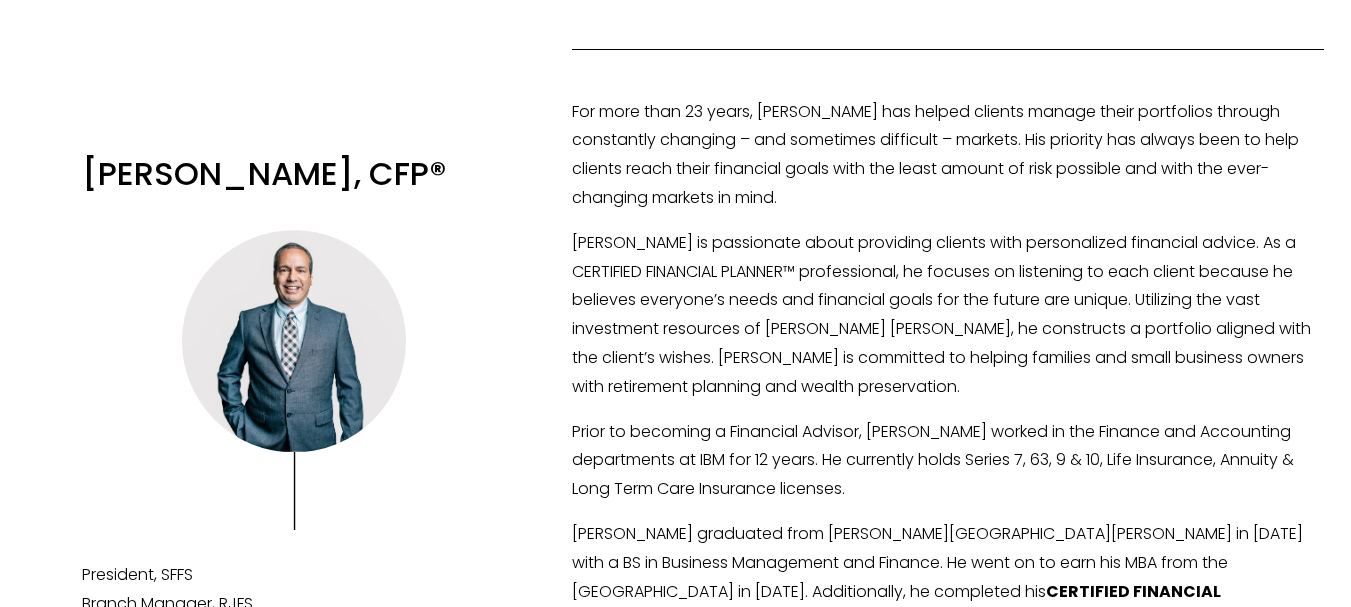 click on "For more than 23 years, Bob has helped clients manage their portfolios through constantly changing – and sometimes difficult – markets. His priority has always been to help clients reach their financial goals with the least amount of risk possible and with the ever-changing markets in mind." at bounding box center [948, 155] 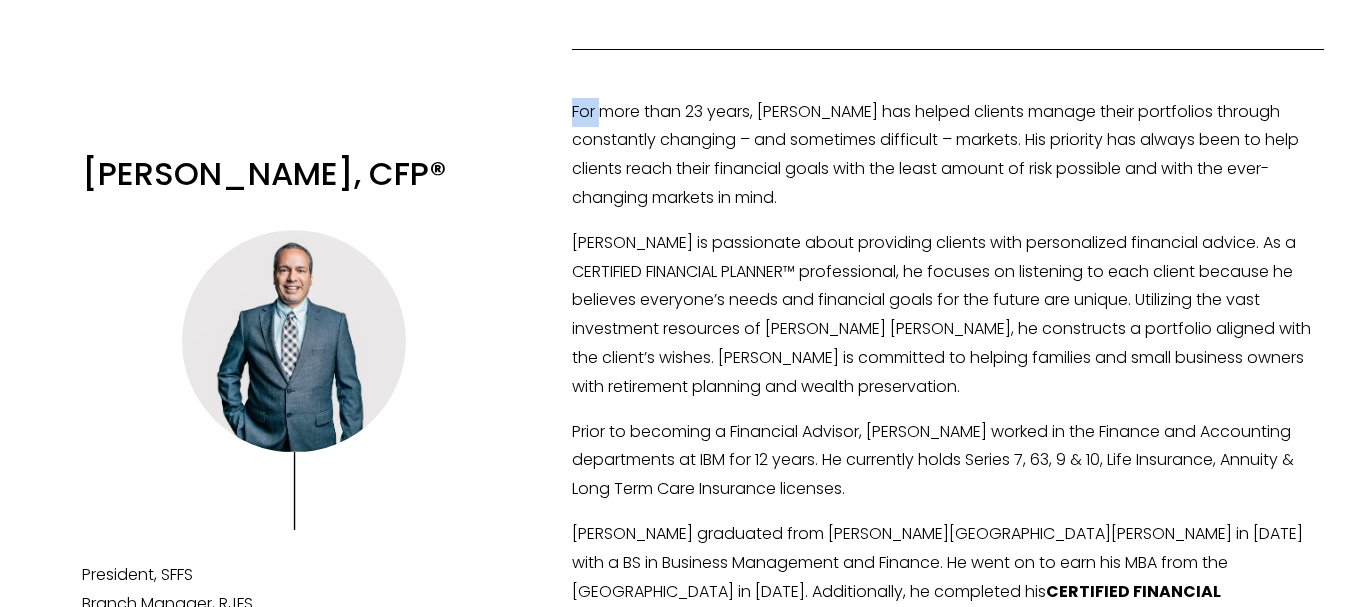click on "For more than 23 years, Bob has helped clients manage their portfolios through constantly changing – and sometimes difficult – markets. His priority has always been to help clients reach their financial goals with the least amount of risk possible and with the ever-changing markets in mind." at bounding box center [948, 155] 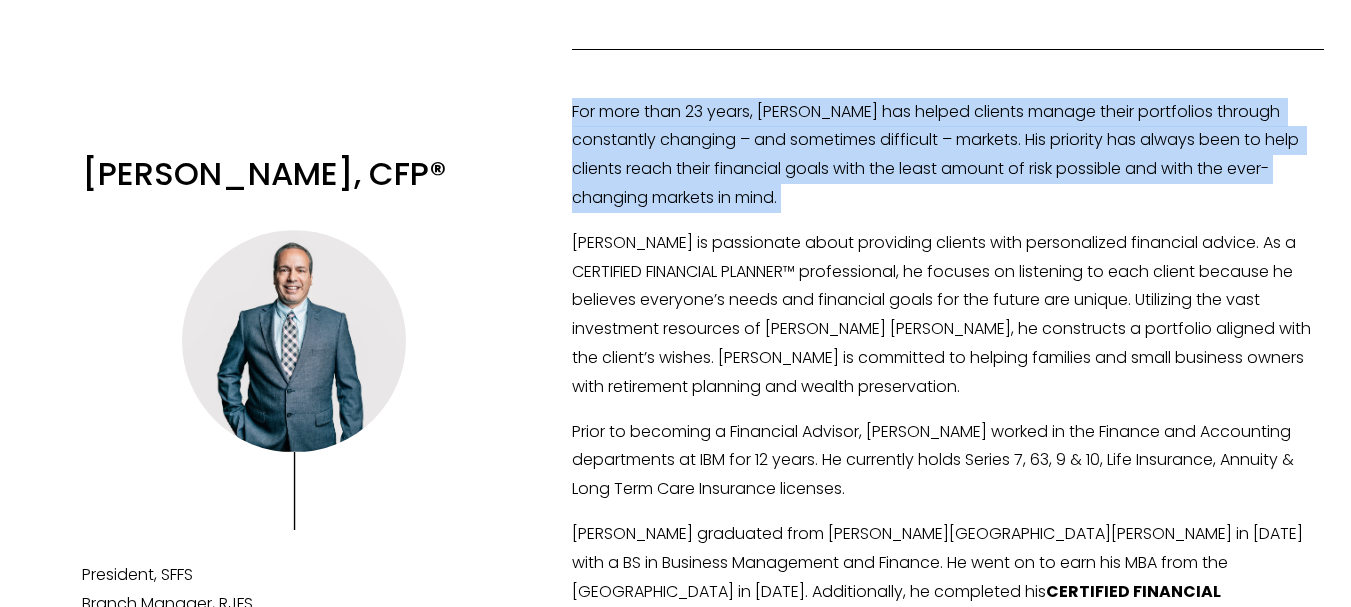 click on "For more than 23 years, Bob has helped clients manage their portfolios through constantly changing – and sometimes difficult – markets. His priority has always been to help clients reach their financial goals with the least amount of risk possible and with the ever-changing markets in mind." at bounding box center [948, 155] 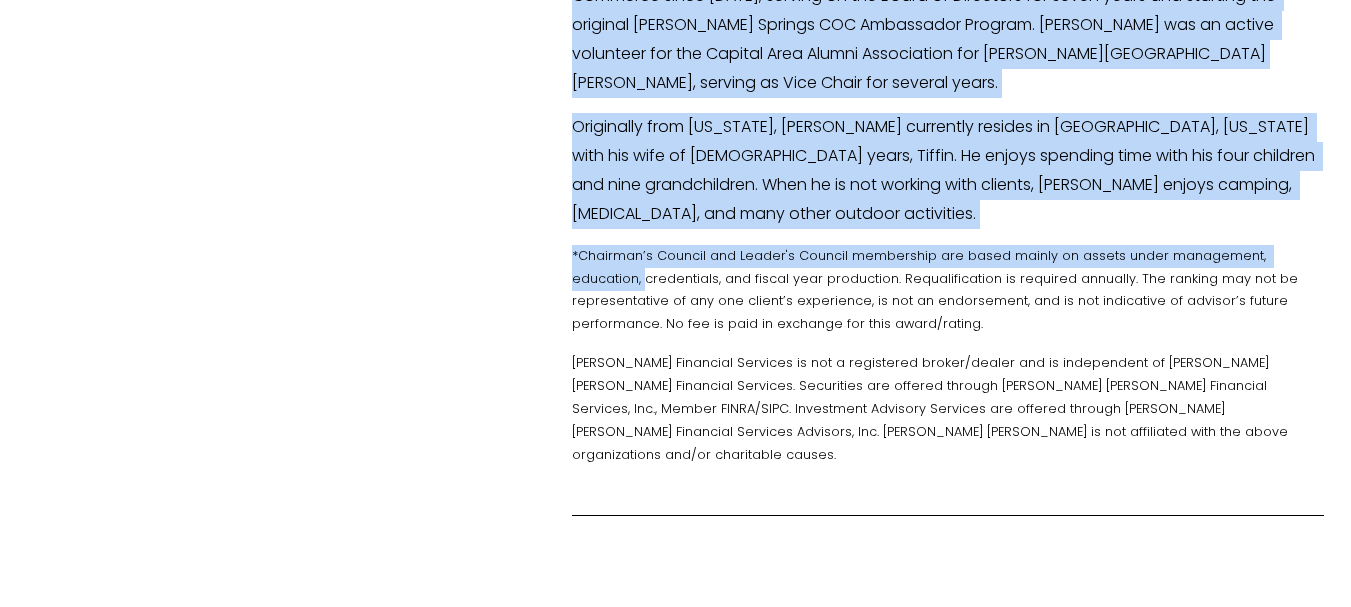scroll, scrollTop: 1109, scrollLeft: 0, axis: vertical 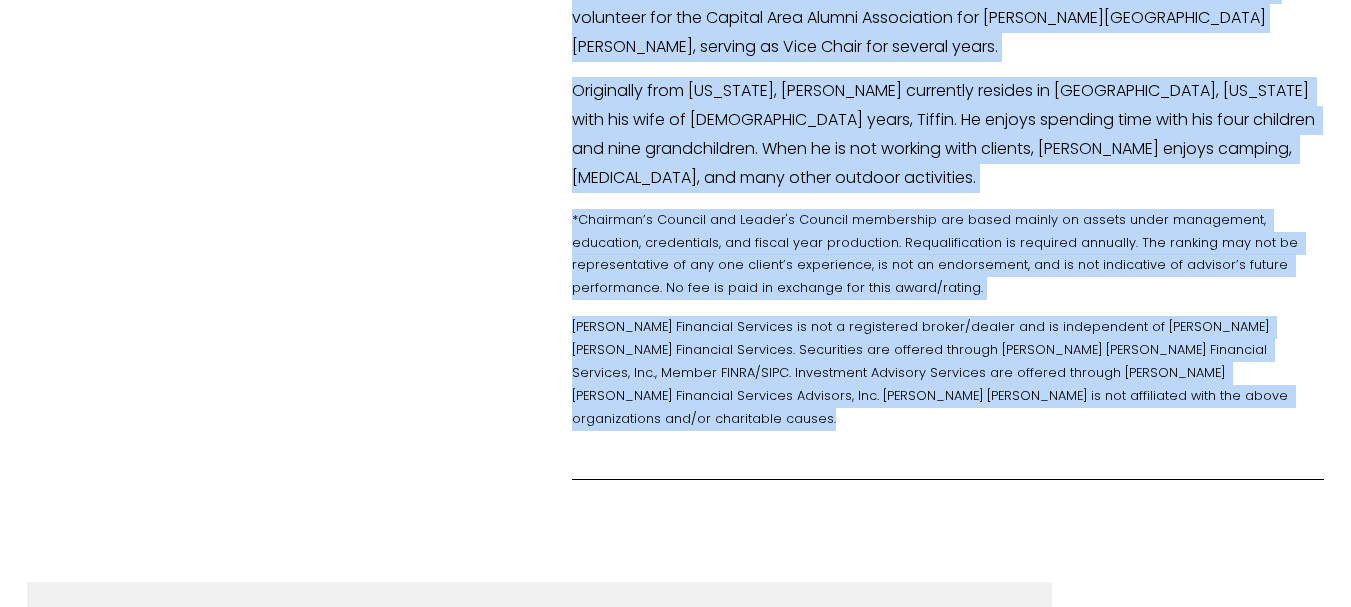 copy on "For more than 23 years, Bob has helped clients manage their portfolios through constantly changing – and sometimes difficult – markets. His priority has always been to help clients reach their financial goals with the least amount of risk possible and with the ever-changing markets in mind.  Bob is passionate about providing clients with personalized financial advice. As a CERTIFIED FINANCIAL PLANNER™ professional, he focuses on listening to each client because he believes everyone’s needs and financial goals for the future are unique. Utilizing the vast investment resources of Raymond James, he constructs a portfolio aligned with the client’s wishes. Bob is committed to helping families and small business owners with retirement planning and wealth preservation.  Prior to becoming a Financial Advisor, Bob worked in the Finance and Accounting departments at IBM for 12 years. He currently holds Series 7, 63, 9 & 10, Life Insurance, Annuity & Long Term Care Insurance licenses.  Bob graduated from Brigham Youn..." 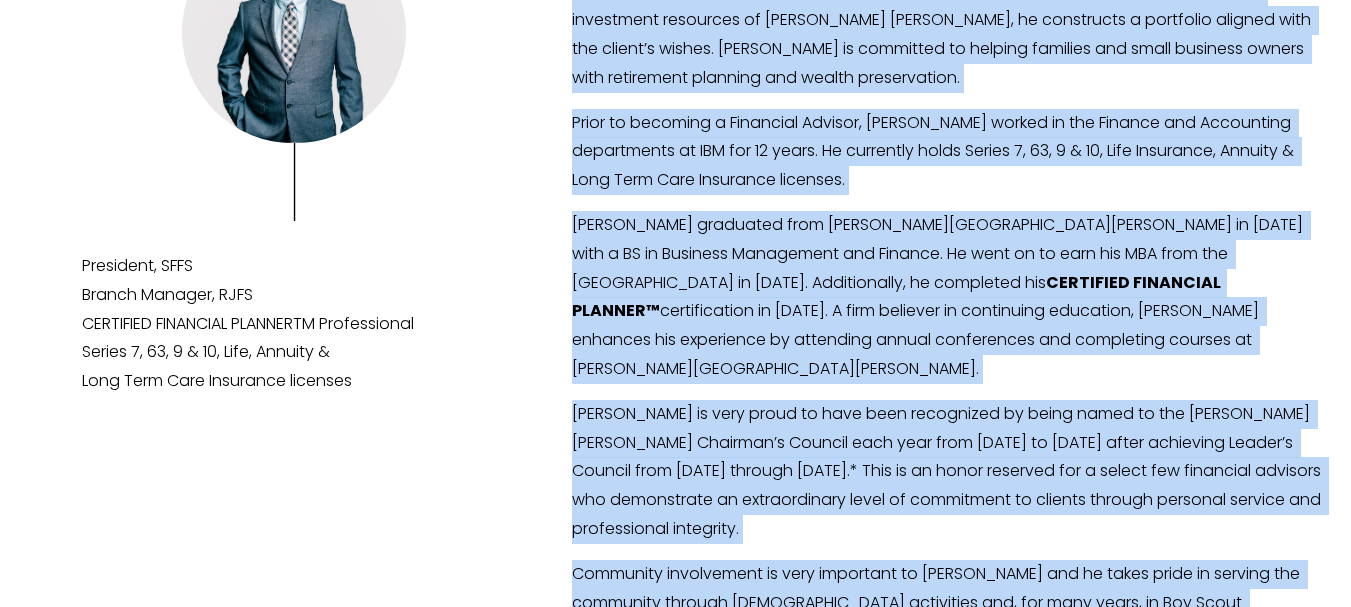 scroll, scrollTop: 309, scrollLeft: 0, axis: vertical 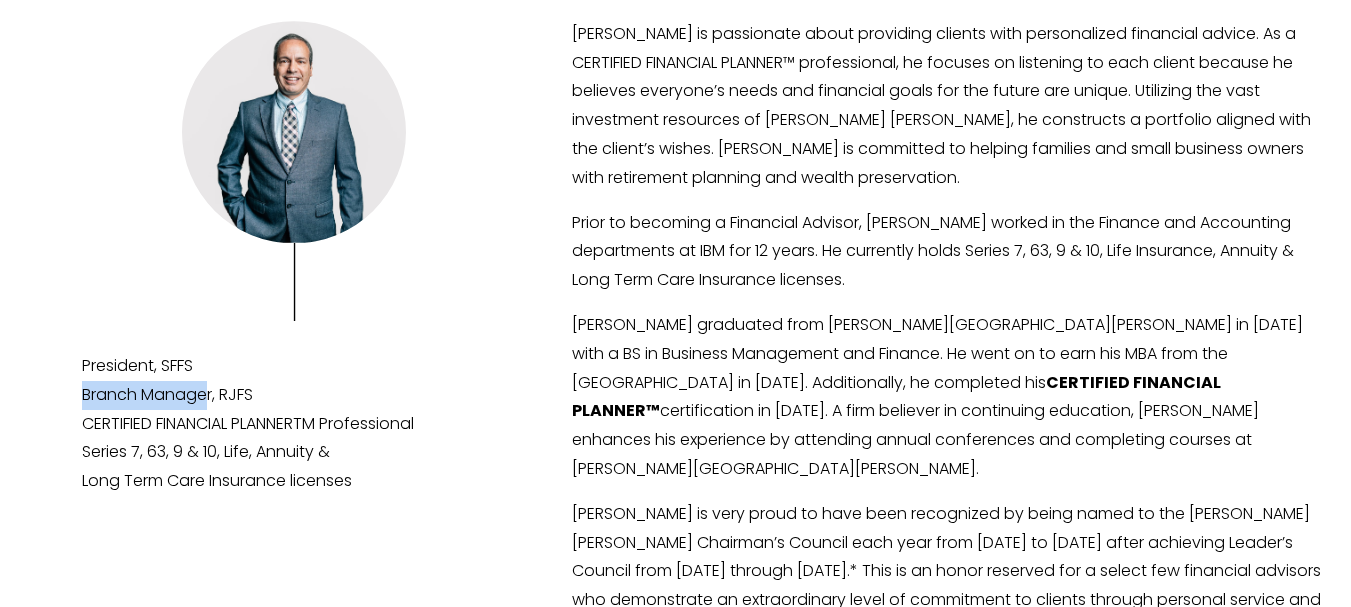 drag, startPoint x: 210, startPoint y: 397, endPoint x: 81, endPoint y: 399, distance: 129.0155 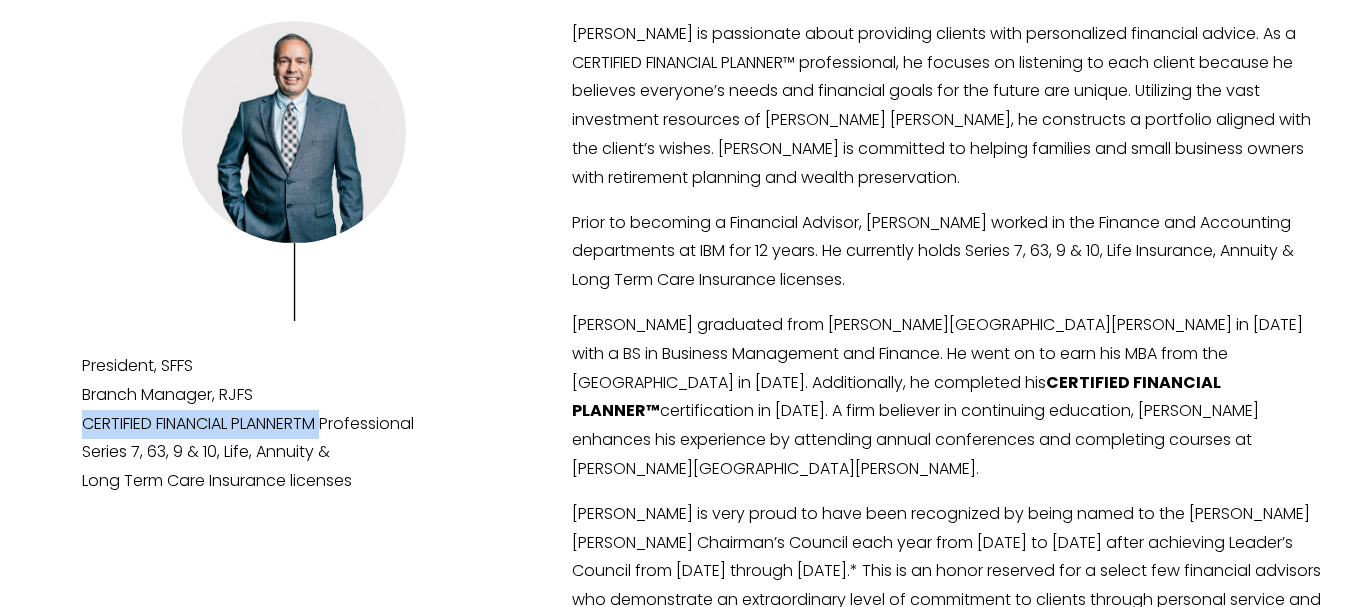 drag, startPoint x: 333, startPoint y: 430, endPoint x: 85, endPoint y: 432, distance: 248.00807 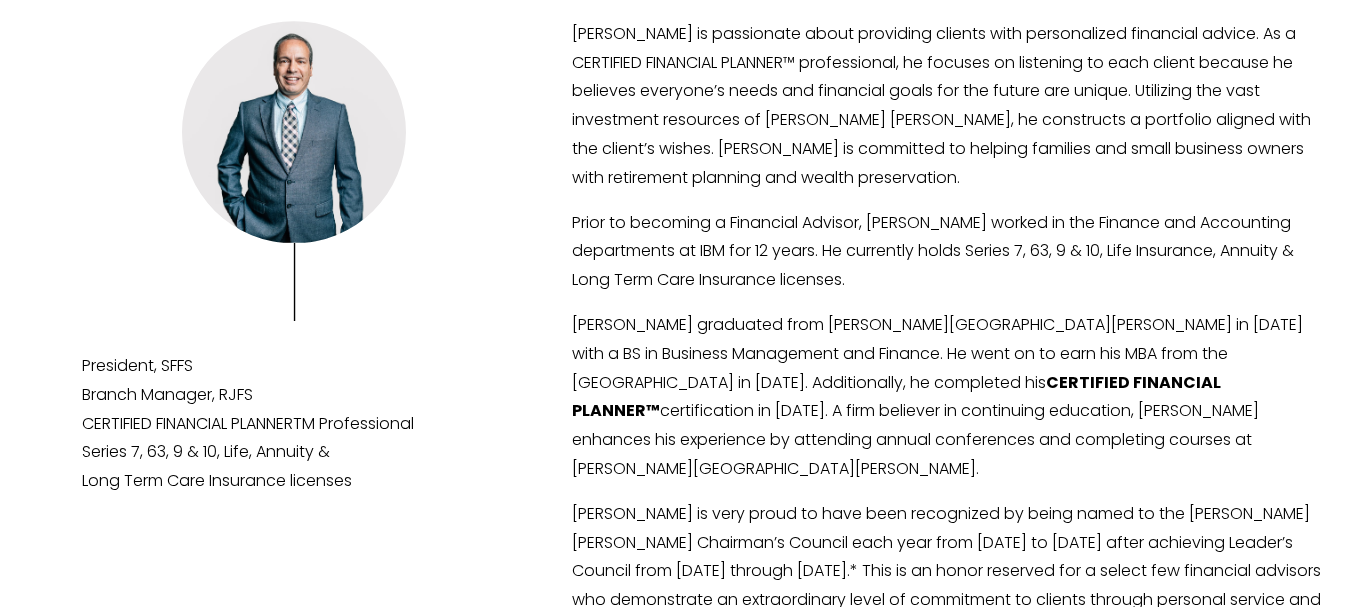 click on "President, SFFS Branch Manager, RJFS CERTIFIED FINANCIAL PLANNERTM Professional Series 7, 63, 9 & 10, Life, Annuity &  Long Term Care Insurance licenses" at bounding box center (294, 424) 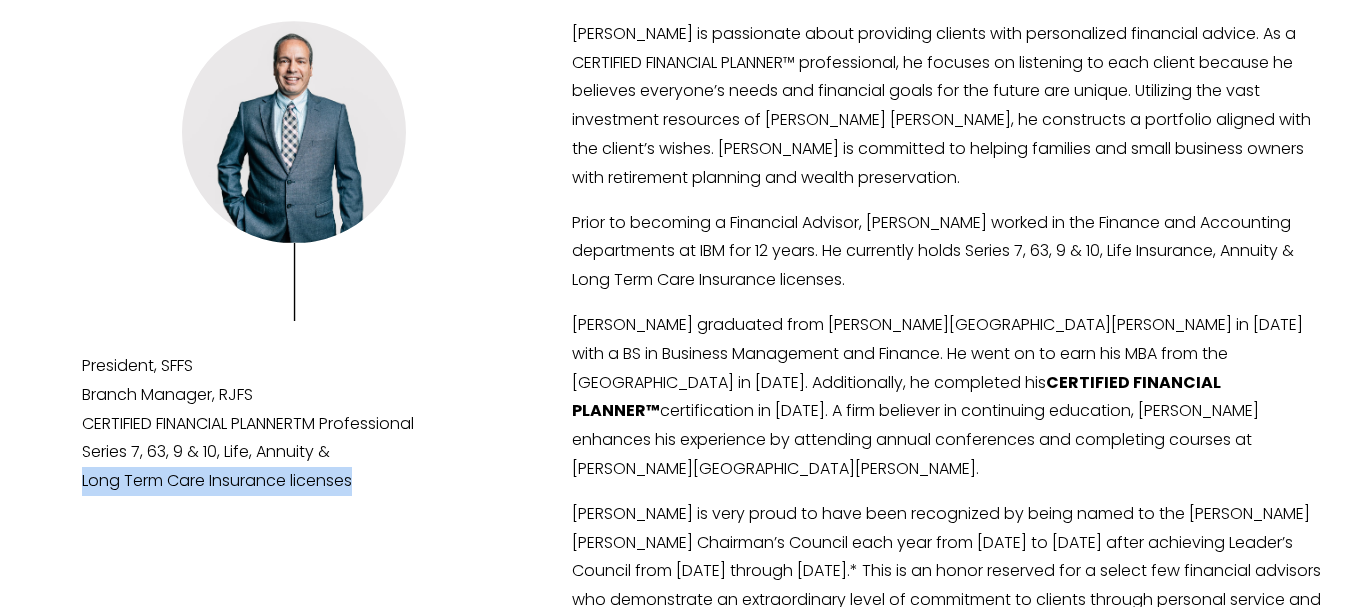 click on "President, SFFS Branch Manager, RJFS CERTIFIED FINANCIAL PLANNERTM Professional Series 7, 63, 9 & 10, Life, Annuity &  Long Term Care Insurance licenses" at bounding box center (294, 424) 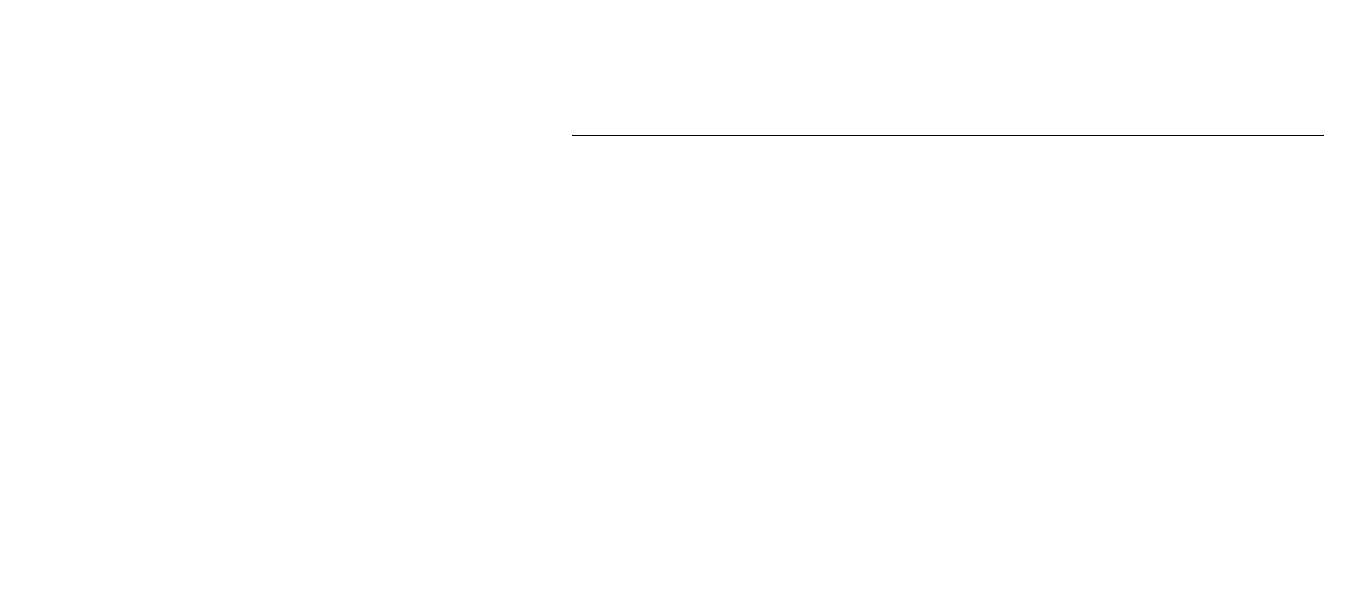 scroll, scrollTop: 0, scrollLeft: 0, axis: both 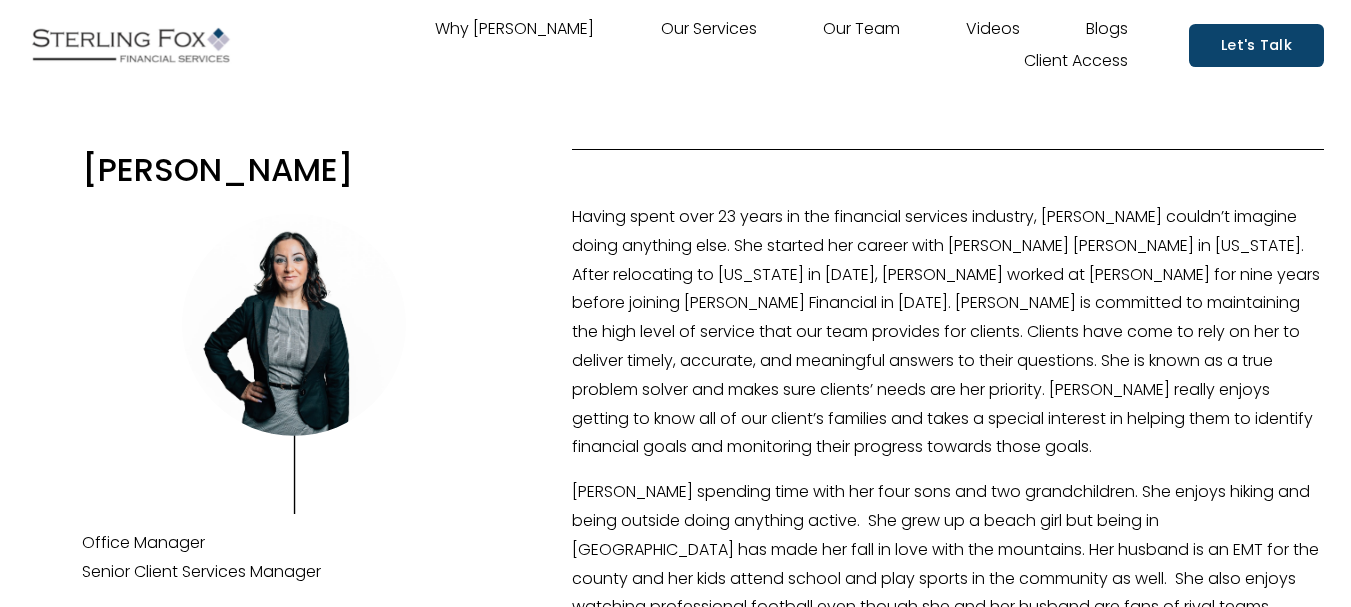 click on "[PERSON_NAME]" at bounding box center [294, 169] 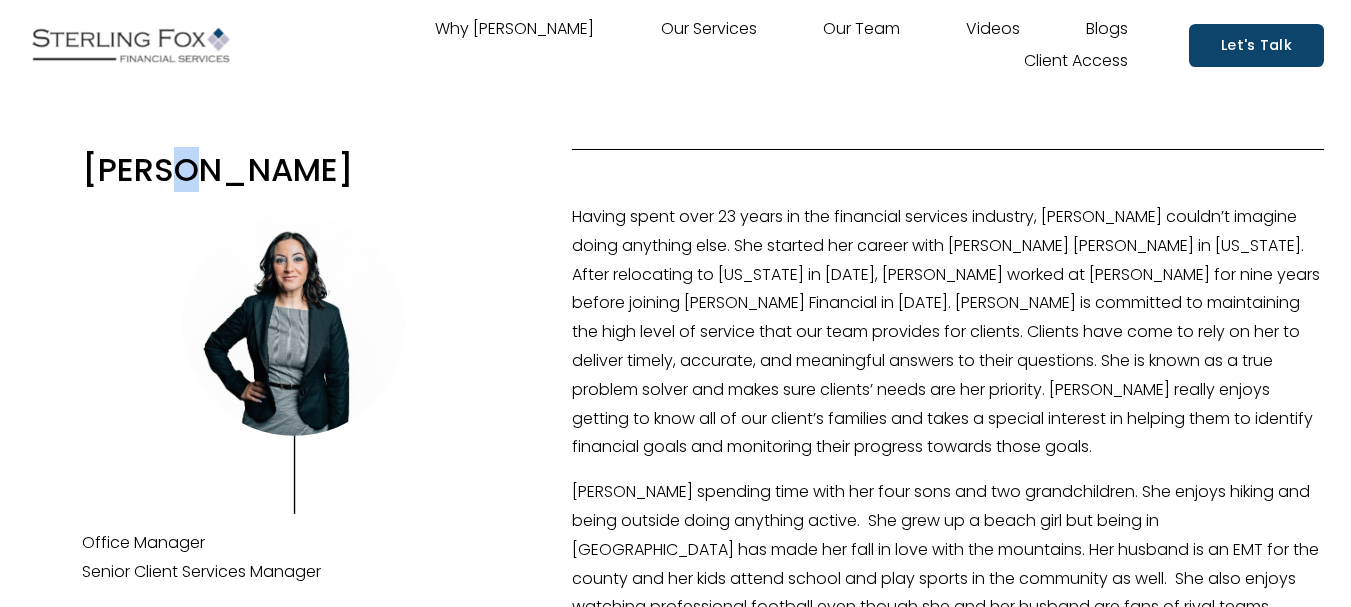 click on "Lisa M. Coello" at bounding box center (294, 169) 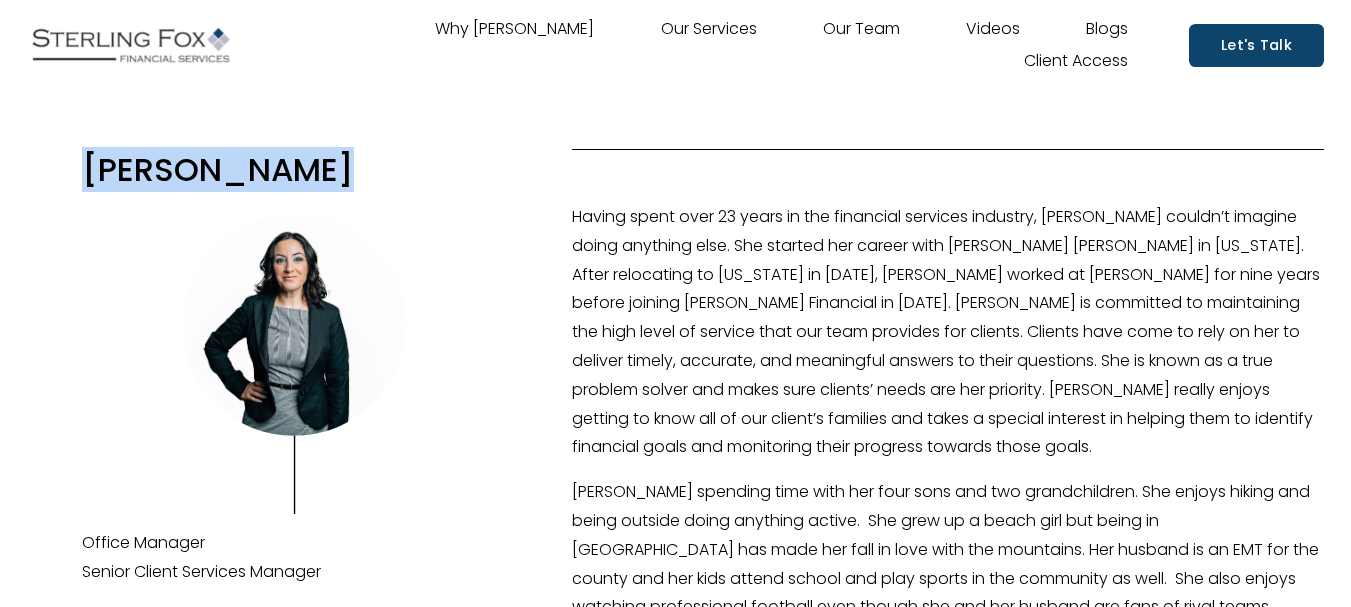 copy on "Lisa M. Coello" 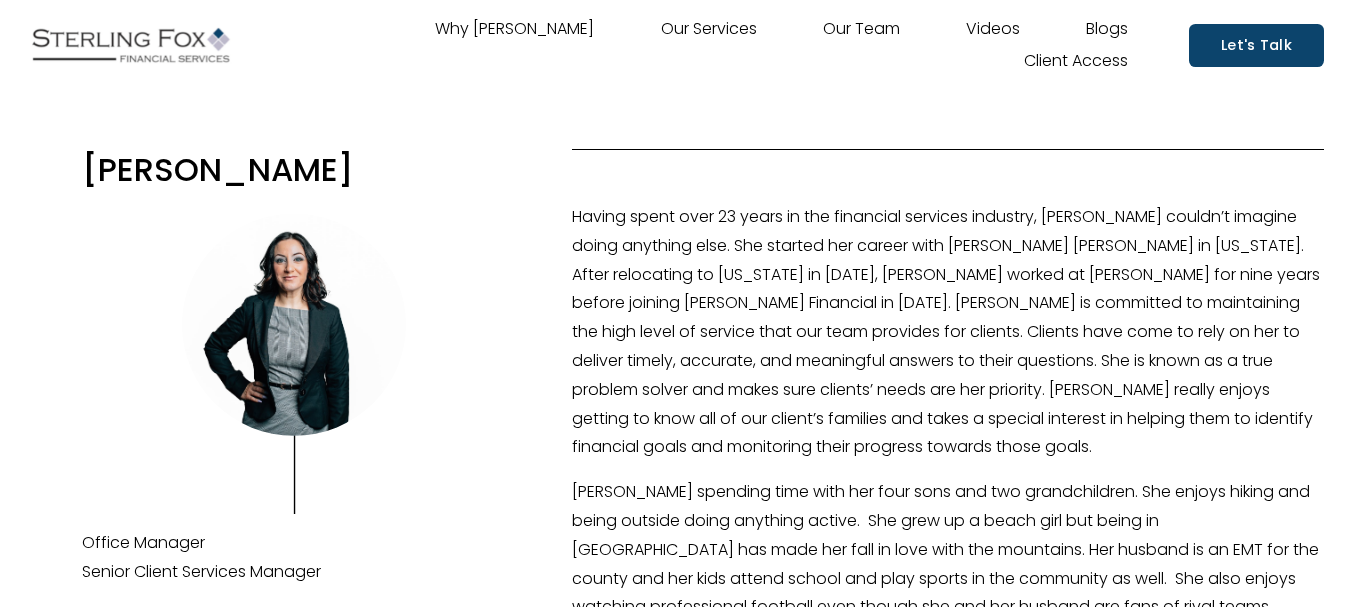 click on "Having spent over 23 years in the financial services industry, Lisa couldn’t imagine doing anything else. She started her career with Merrill Lynch in New Jersey. After relocating to North Carolina in 2002, Lisa worked at Edward Jones for nine years before joining Sterling Fox Financial in 2011. Lisa is committed to maintaining the high level of service that our team provides for clients. Clients have come to rely on her to deliver timely, accurate, and meaningful answers to their questions. She is known as a true problem solver and makes sure clients’ needs are her priority. Lisa really enjoys getting to know all of our client’s families and takes a special interest in helping them to identify financial goals and monitoring their progress towards those goals." at bounding box center (948, 332) 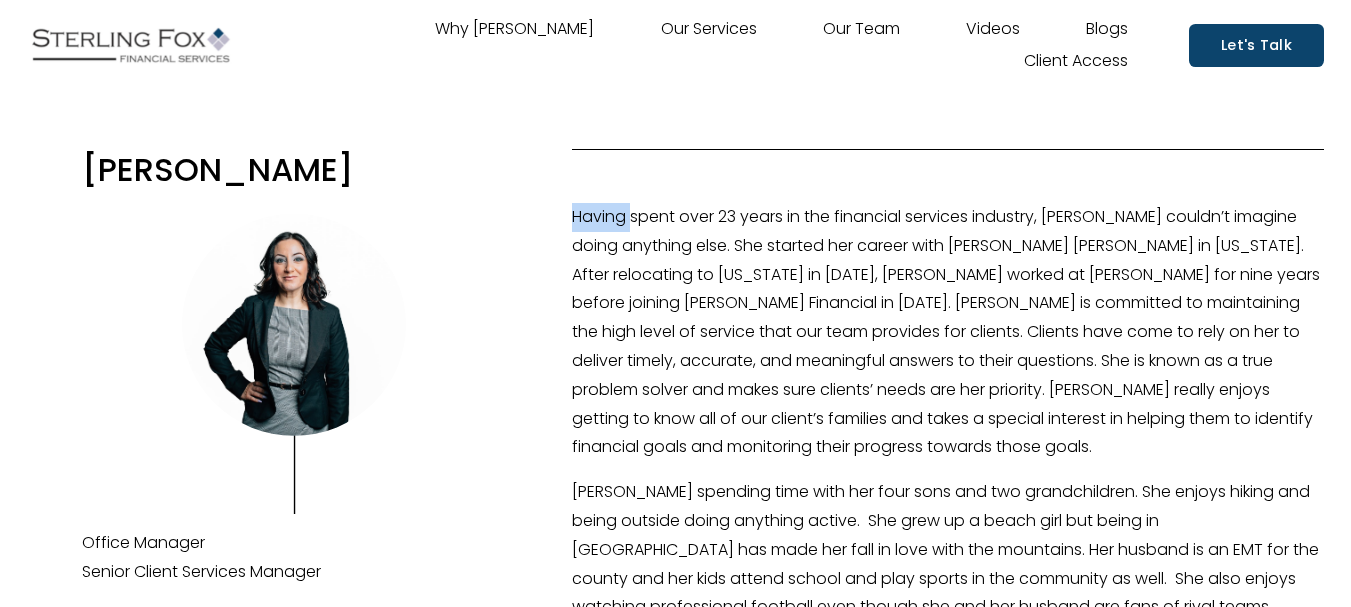 click on "Having spent over 23 years in the financial services industry, Lisa couldn’t imagine doing anything else. She started her career with Merrill Lynch in New Jersey. After relocating to North Carolina in 2002, Lisa worked at Edward Jones for nine years before joining Sterling Fox Financial in 2011. Lisa is committed to maintaining the high level of service that our team provides for clients. Clients have come to rely on her to deliver timely, accurate, and meaningful answers to their questions. She is known as a true problem solver and makes sure clients’ needs are her priority. Lisa really enjoys getting to know all of our client’s families and takes a special interest in helping them to identify financial goals and monitoring their progress towards those goals." at bounding box center (948, 332) 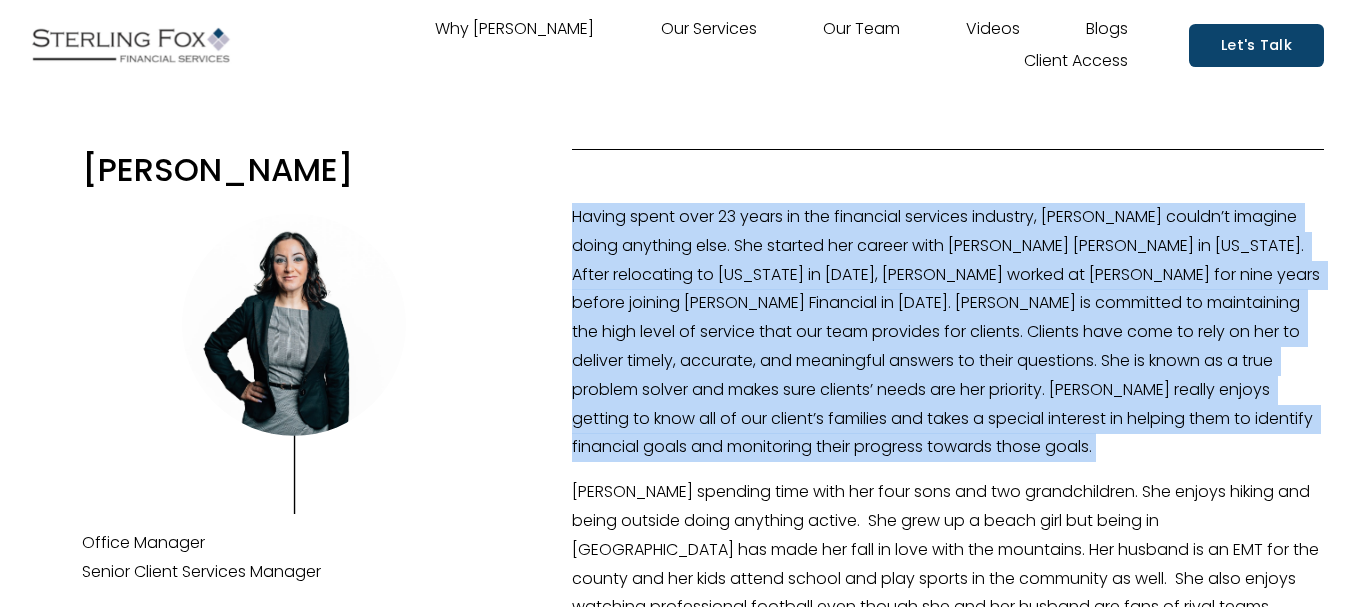 copy on "Having spent over 23 years in the financial services industry, Lisa couldn’t imagine doing anything else. She started her career with Merrill Lynch in New Jersey. After relocating to North Carolina in 2002, Lisa worked at Edward Jones for nine years before joining Sterling Fox Financial in 2011. Lisa is committed to maintaining the high level of service that our team provides for clients. Clients have come to rely on her to deliver timely, accurate, and meaningful answers to their questions. She is known as a true problem solver and makes sure clients’ needs are her priority. Lisa really enjoys getting to know all of our client’s families and takes a special interest in helping them to identify financial goals and monitoring their progress towards those goals." 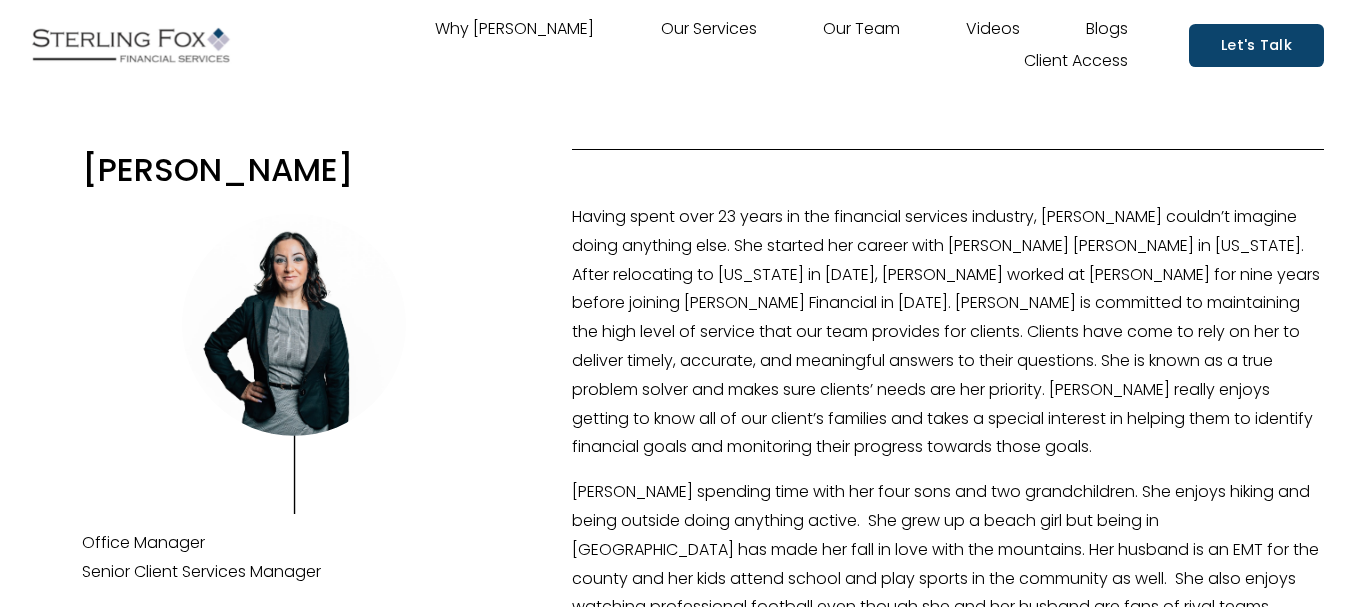 click on "Office Manager Senior Client Services Manager" at bounding box center [294, 558] 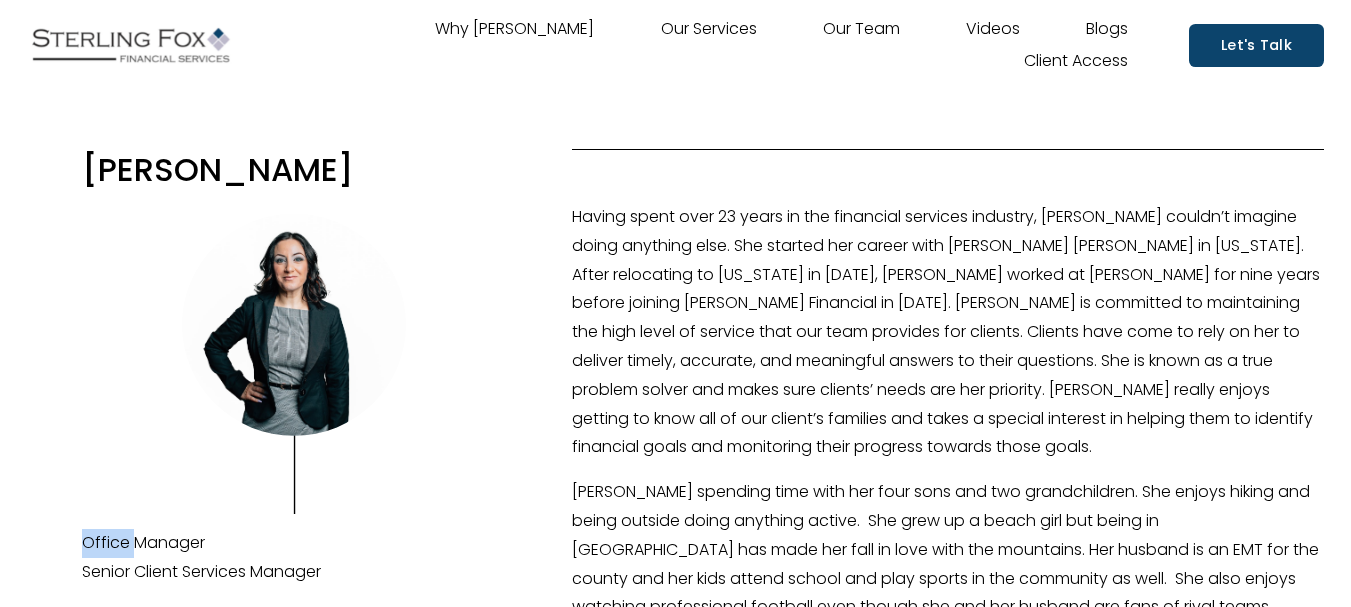 click on "Office Manager Senior Client Services Manager" at bounding box center [294, 558] 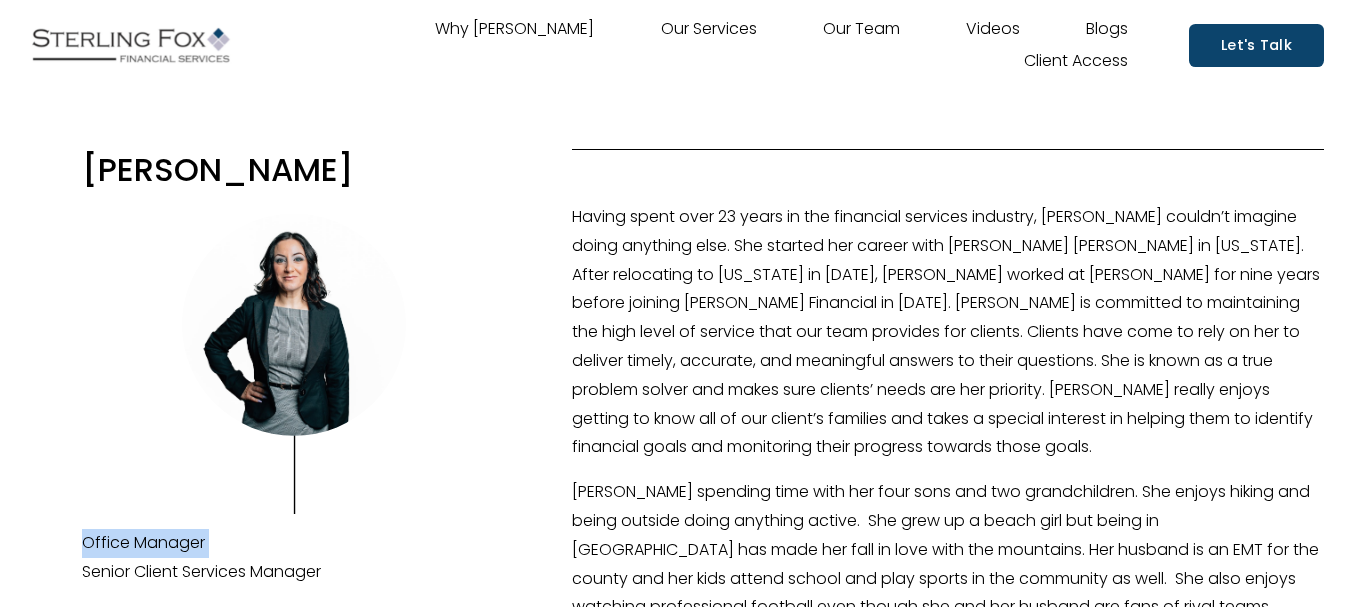 click on "Office Manager Senior Client Services Manager" at bounding box center (294, 558) 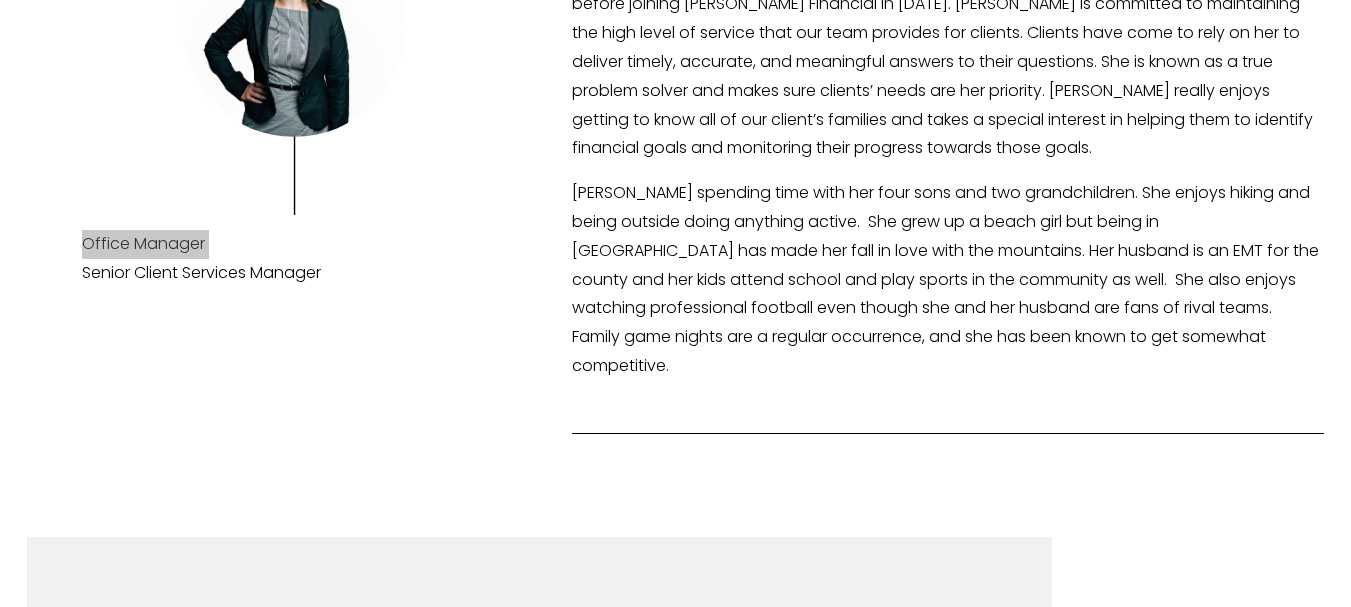 scroll, scrollTop: 300, scrollLeft: 0, axis: vertical 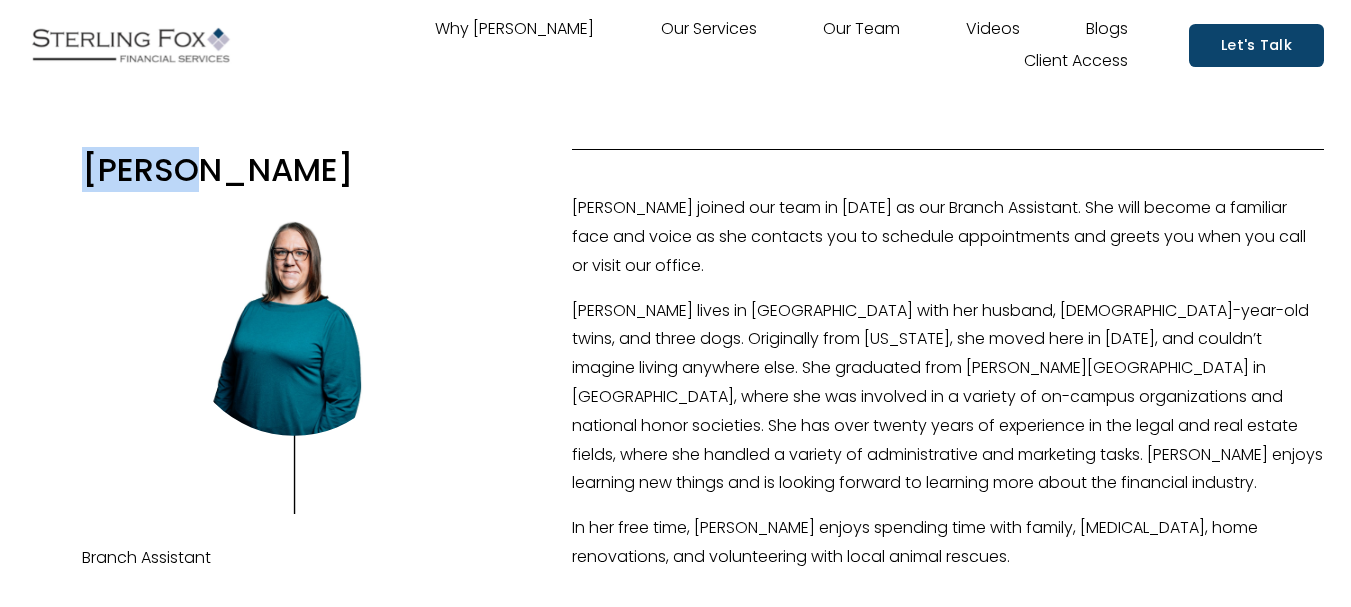 click on "[PERSON_NAME]" at bounding box center [294, 169] 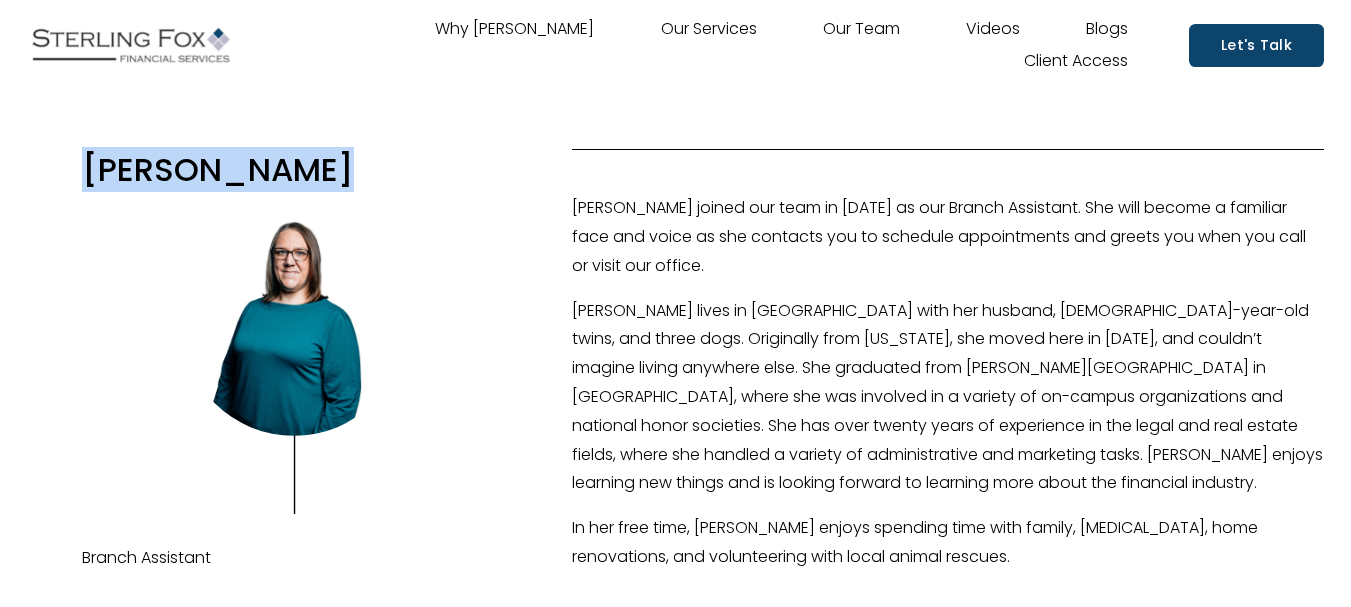 click on "[PERSON_NAME]" at bounding box center (294, 169) 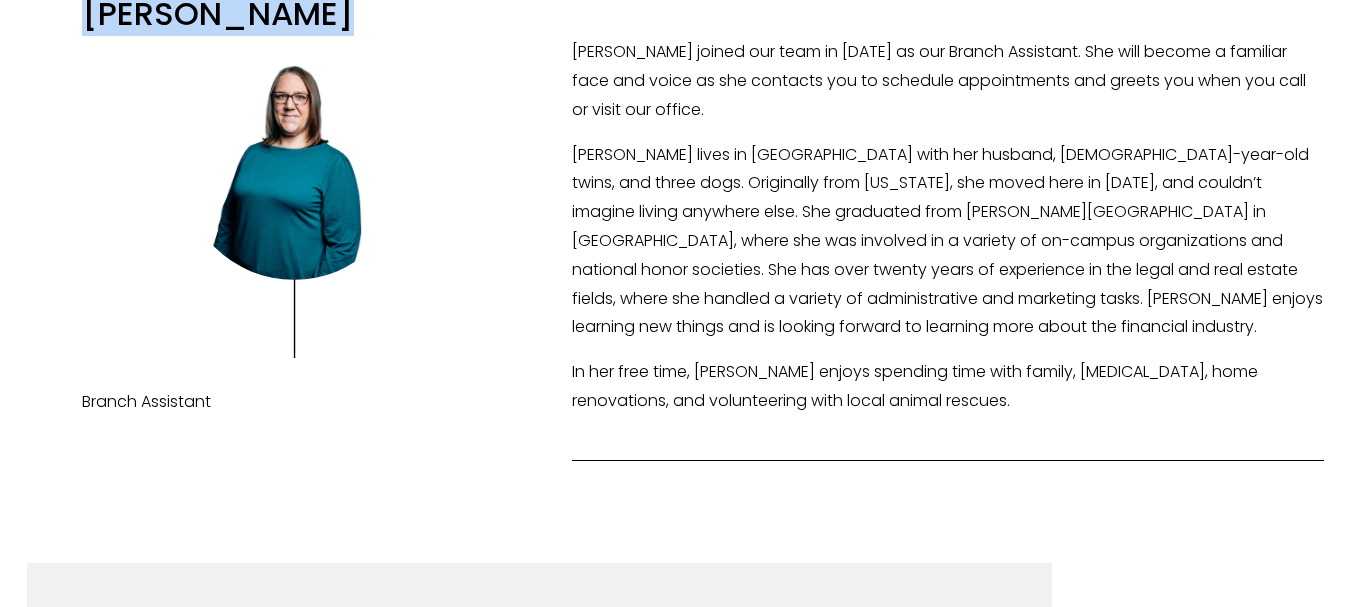 scroll, scrollTop: 200, scrollLeft: 0, axis: vertical 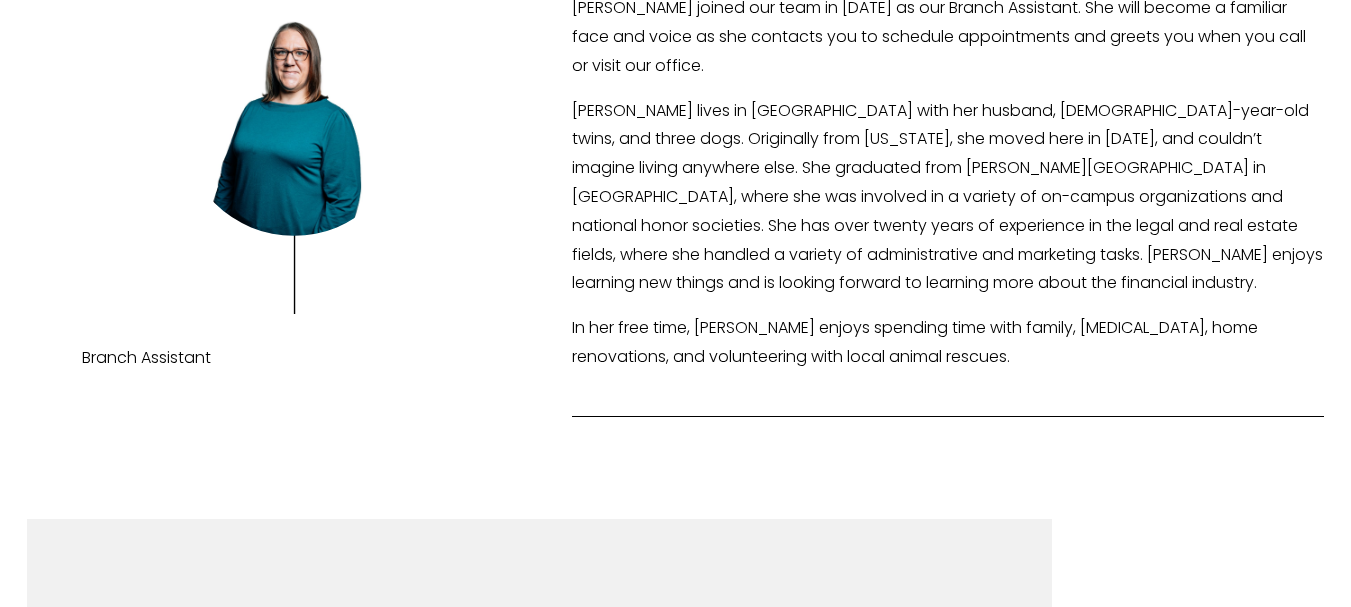 click on "Branch Assistant" at bounding box center (294, 358) 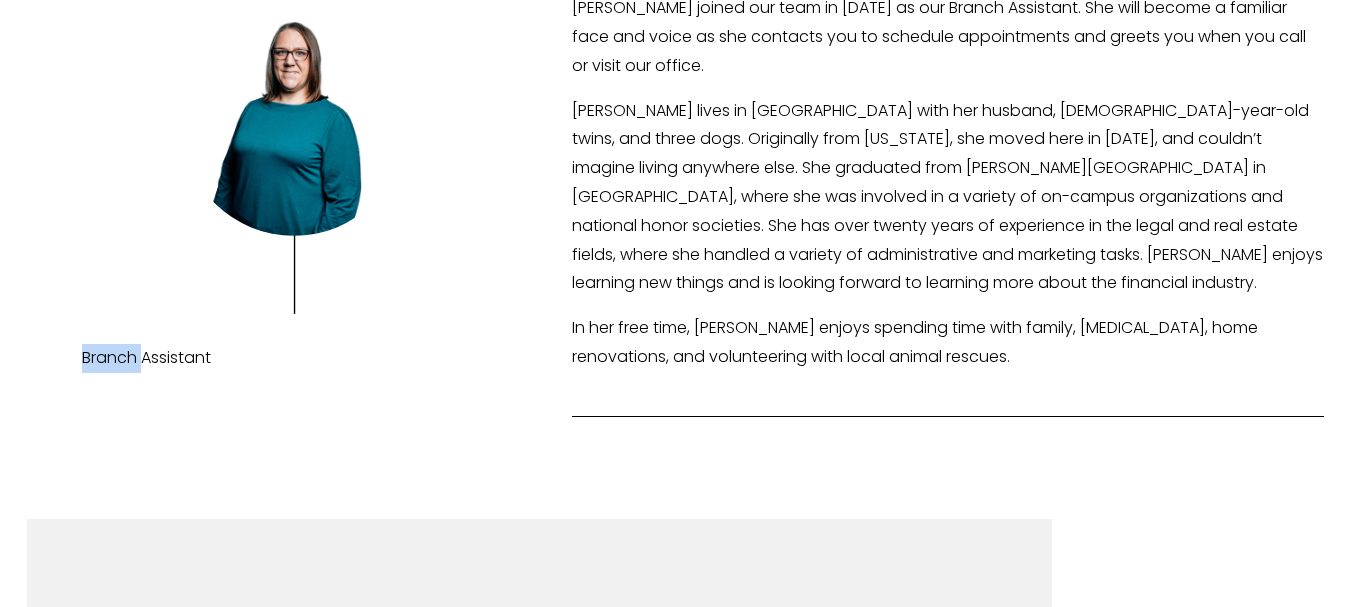 click on "Branch Assistant" at bounding box center [294, 358] 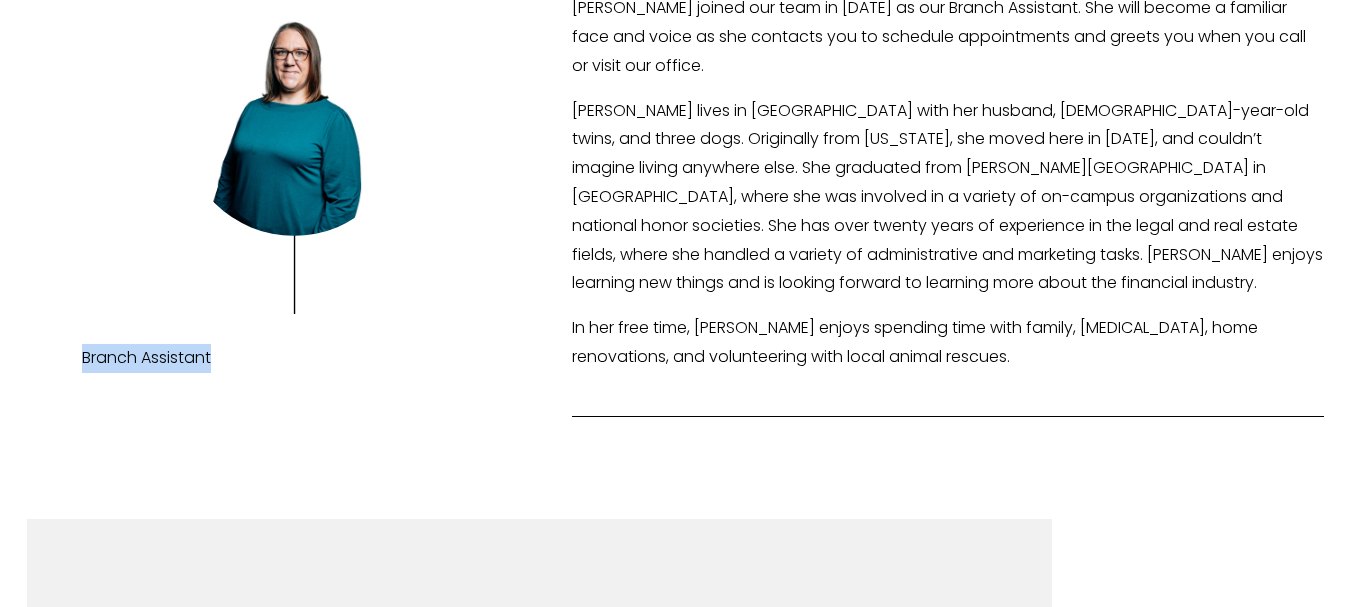 copy on "Branch Assistant" 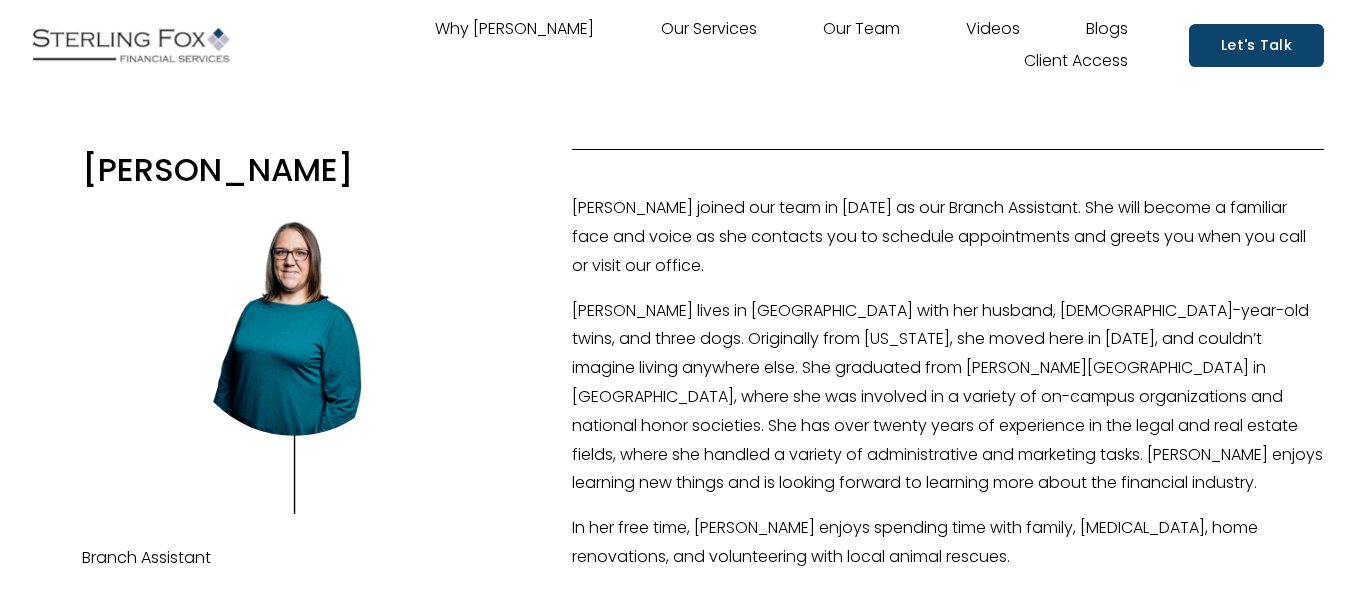click on "[PERSON_NAME] joined our team in [DATE] as our Branch Assistant. She will become a familiar face and voice as she contacts you to schedule appointments and greets you when you call or visit our office." at bounding box center [948, 237] 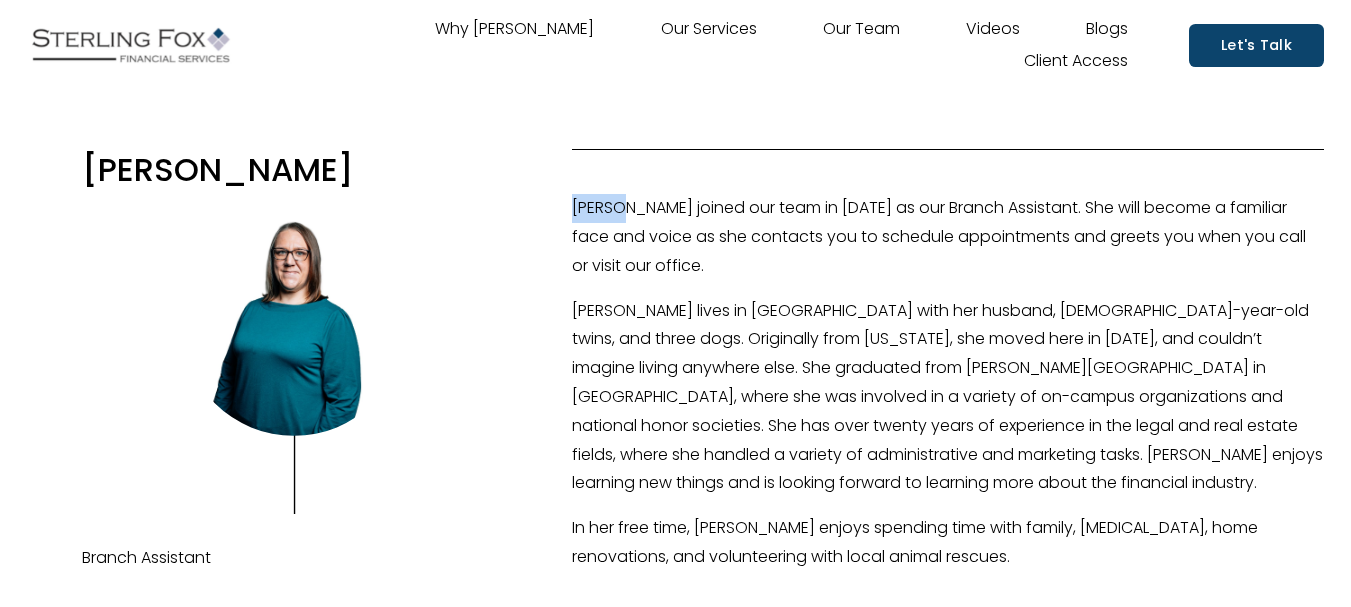click on "[PERSON_NAME] joined our team in [DATE] as our Branch Assistant. She will become a familiar face and voice as she contacts you to schedule appointments and greets you when you call or visit our office." at bounding box center [948, 237] 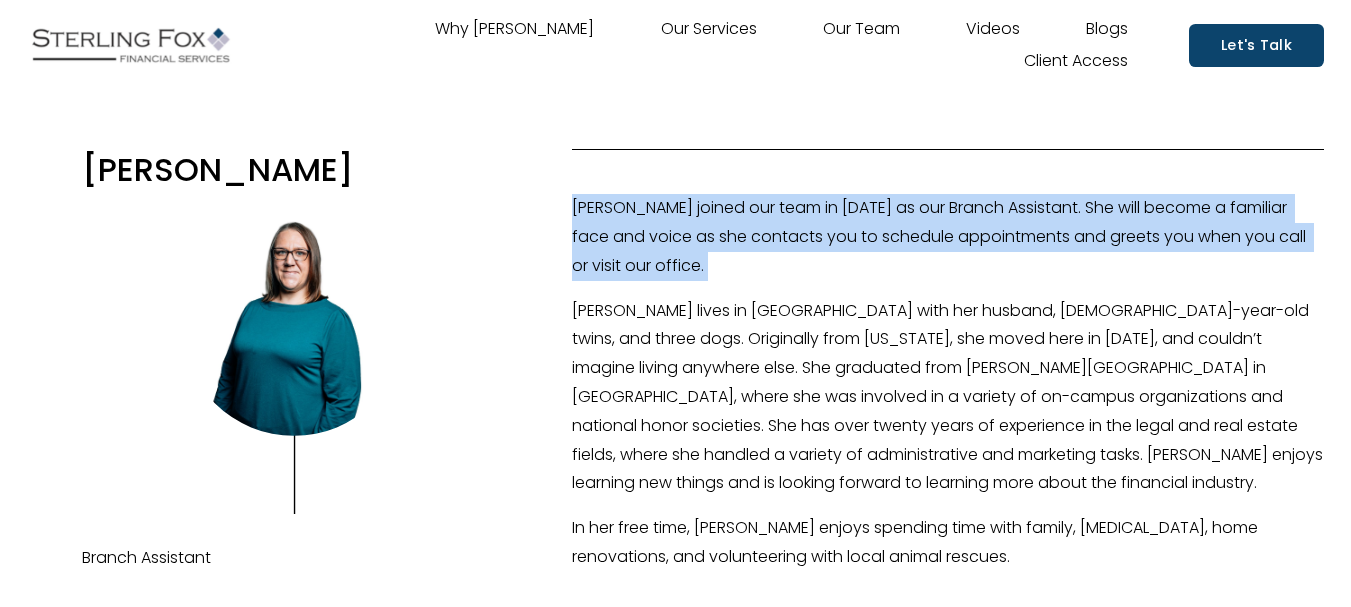click on "[PERSON_NAME] joined our team in [DATE] as our Branch Assistant. She will become a familiar face and voice as she contacts you to schedule appointments and greets you when you call or visit our office." at bounding box center [948, 237] 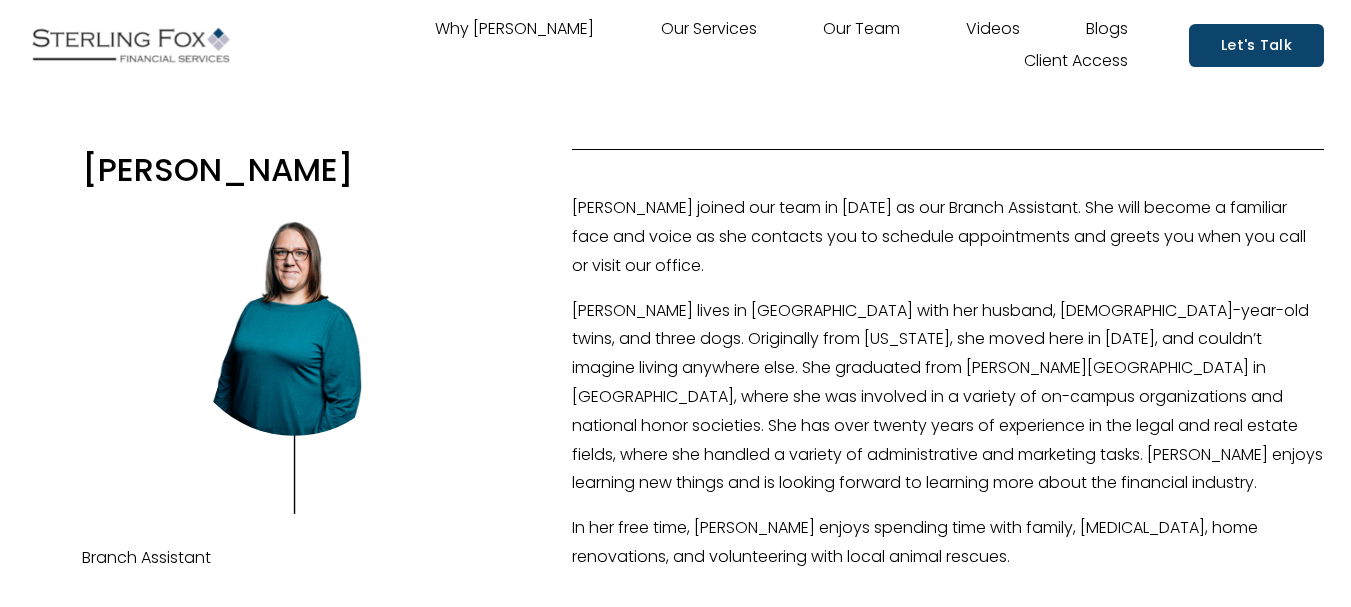 click on "[PERSON_NAME]" at bounding box center (675, 383) 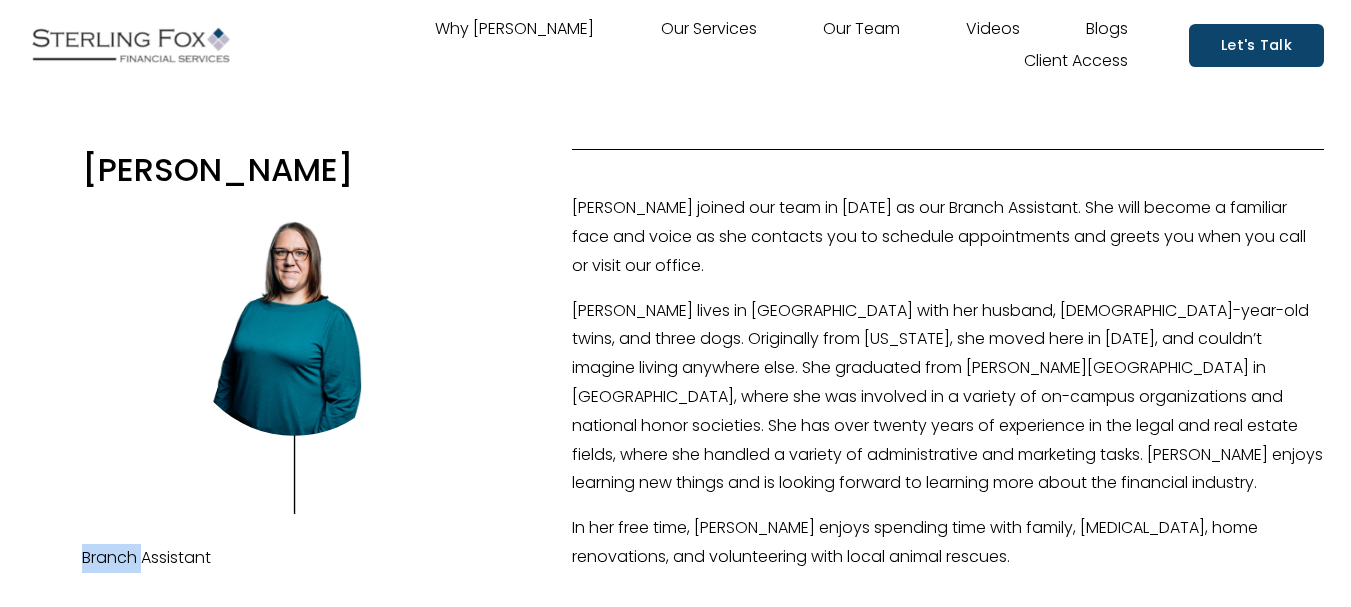 click on "[PERSON_NAME]" at bounding box center [675, 383] 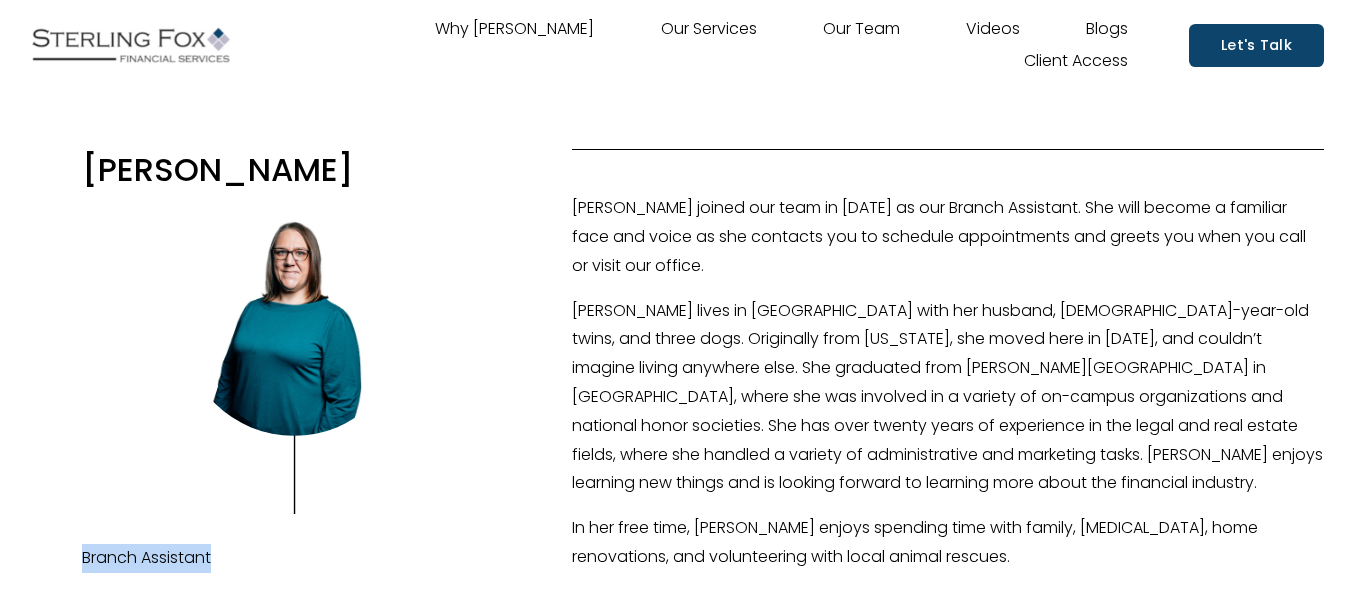 click on "Branch Assistant" at bounding box center (294, 558) 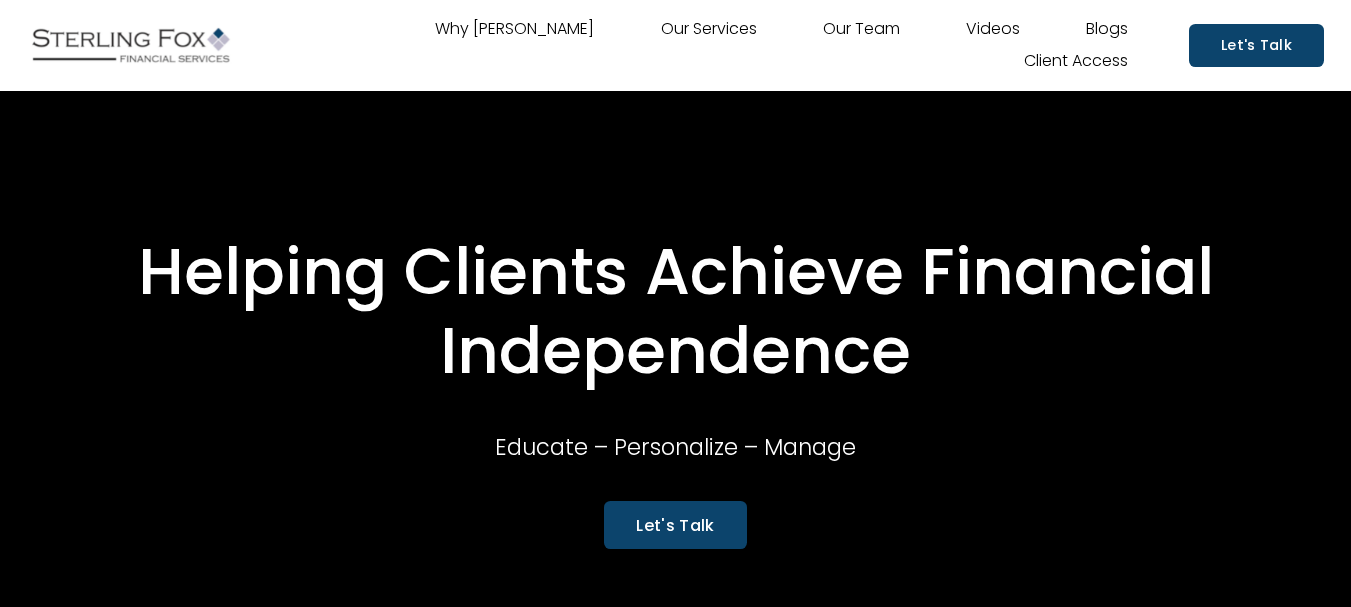 scroll, scrollTop: 0, scrollLeft: 0, axis: both 